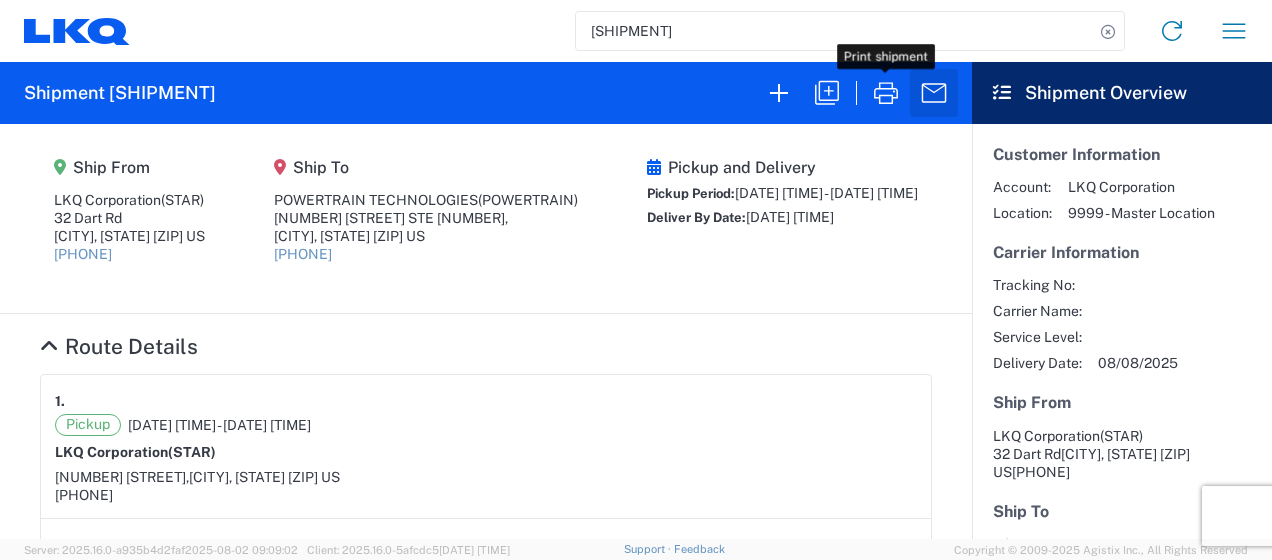 scroll, scrollTop: 0, scrollLeft: 0, axis: both 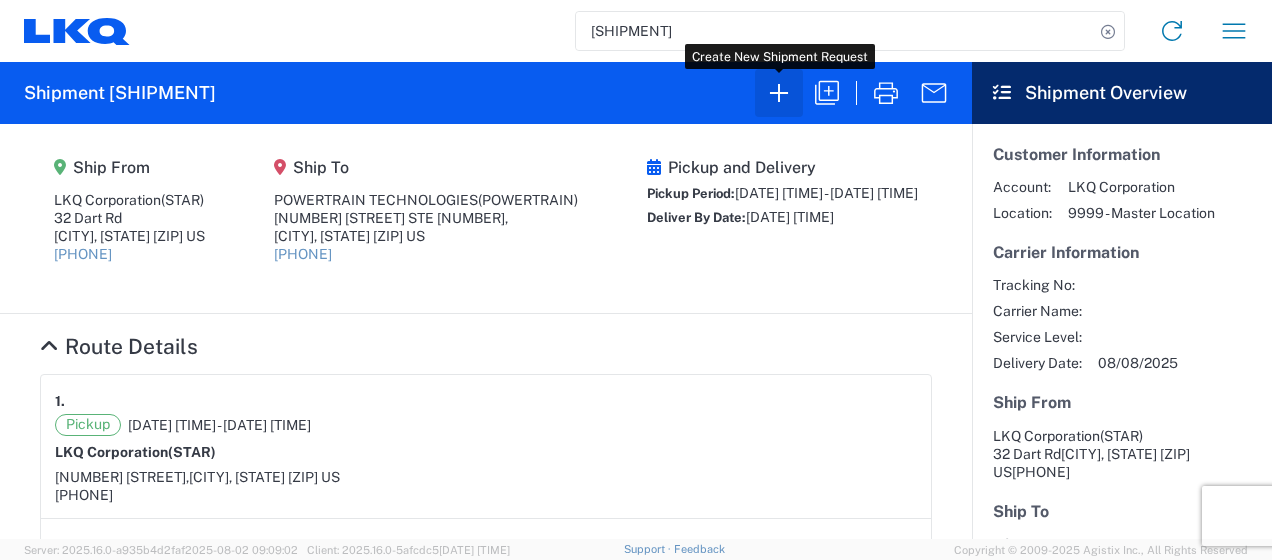 click 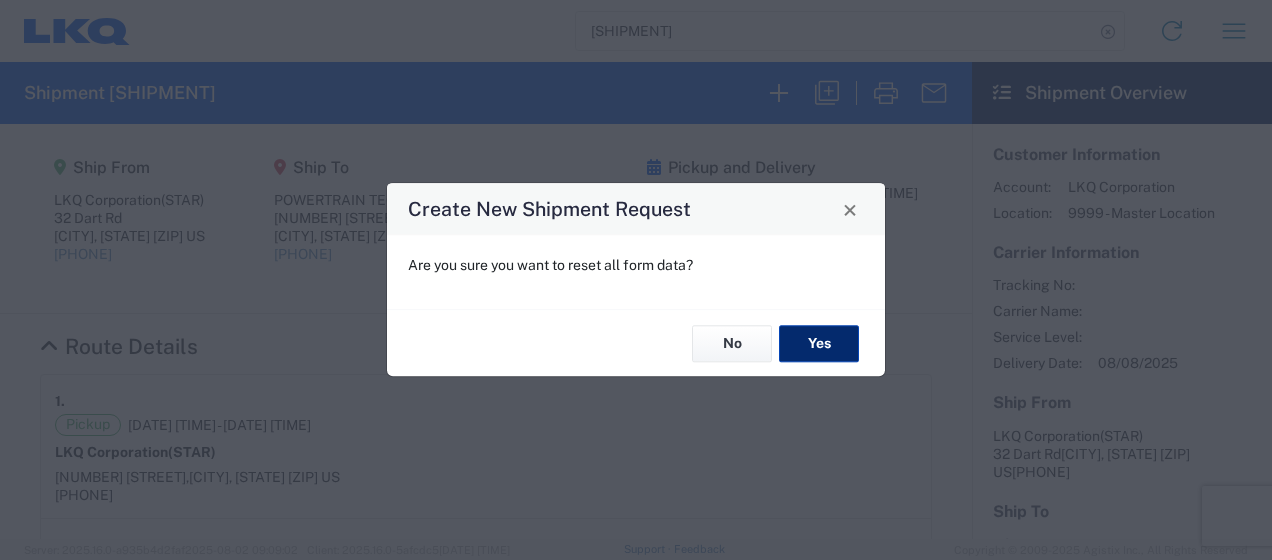 click on "Yes" 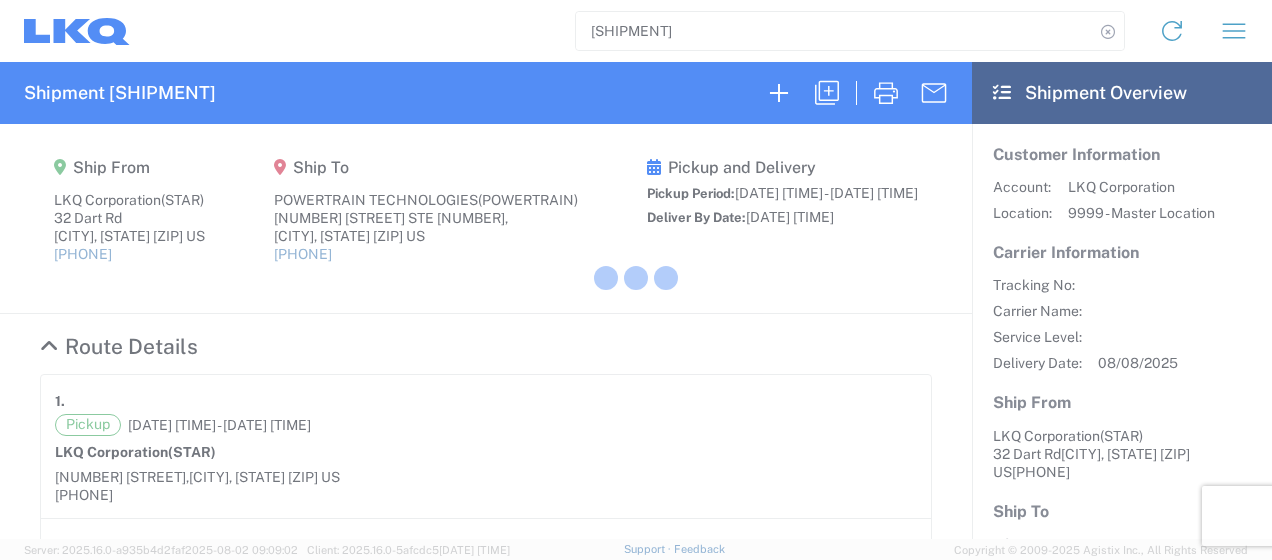 select on "FULL" 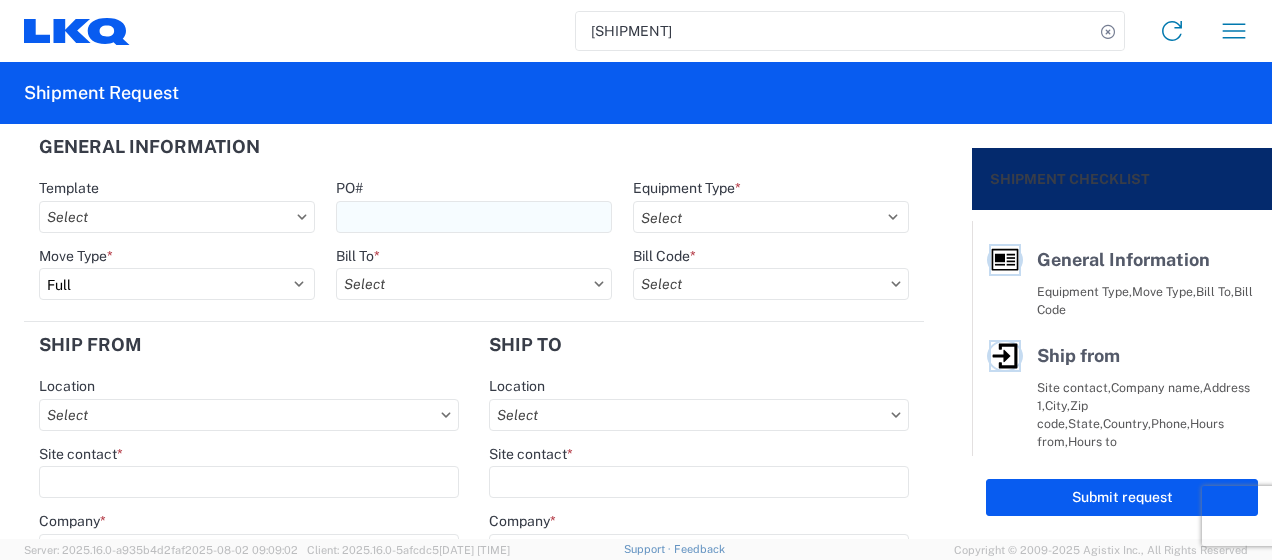 click on "PO#" at bounding box center (474, 217) 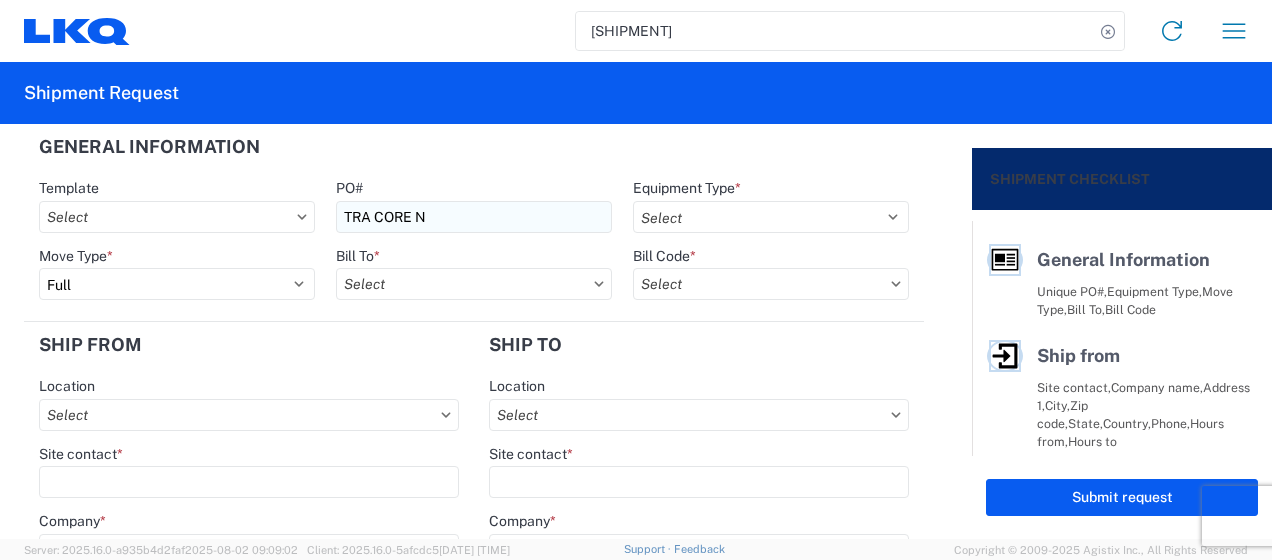 type on "TRA CORE N" 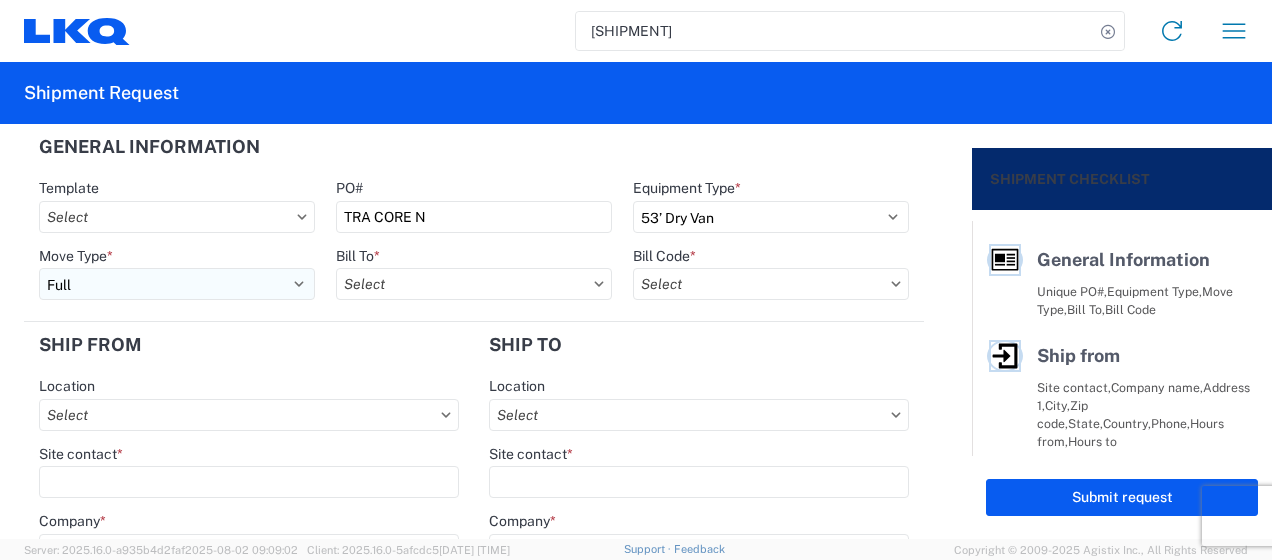 click on "Select Full Partial TL" at bounding box center [177, 284] 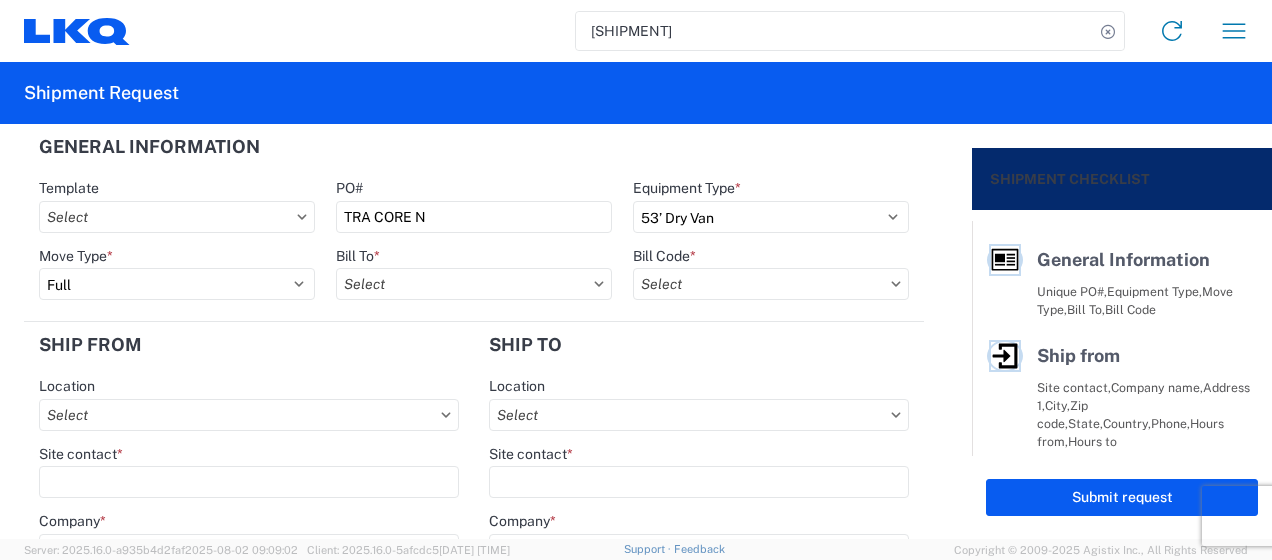 select on "PARTIAL_TL" 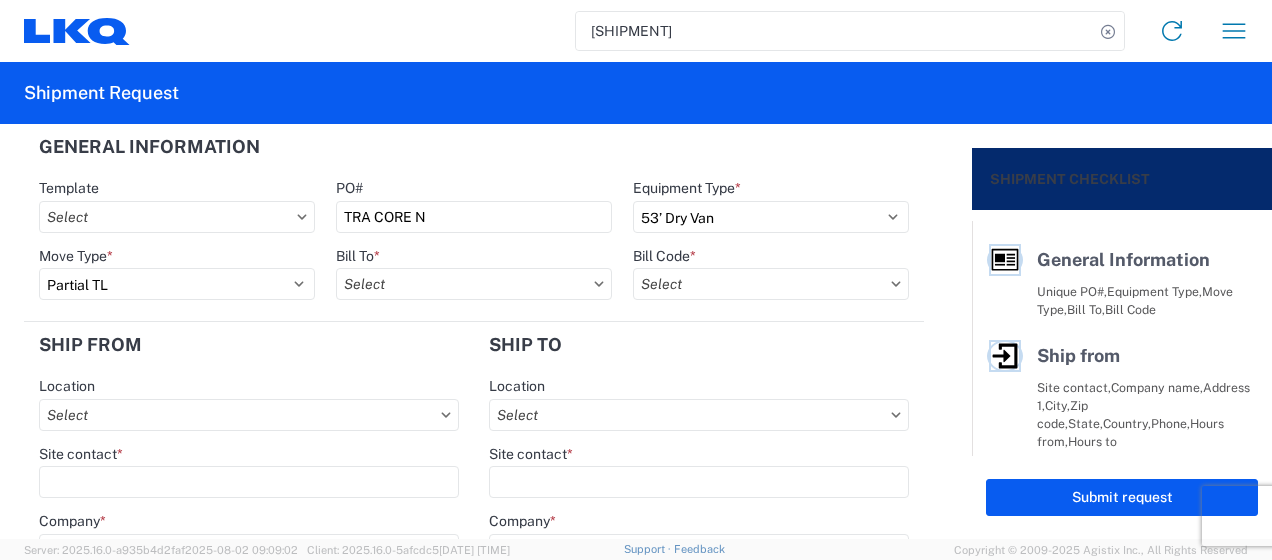 click on "Select Full Partial TL" at bounding box center [177, 284] 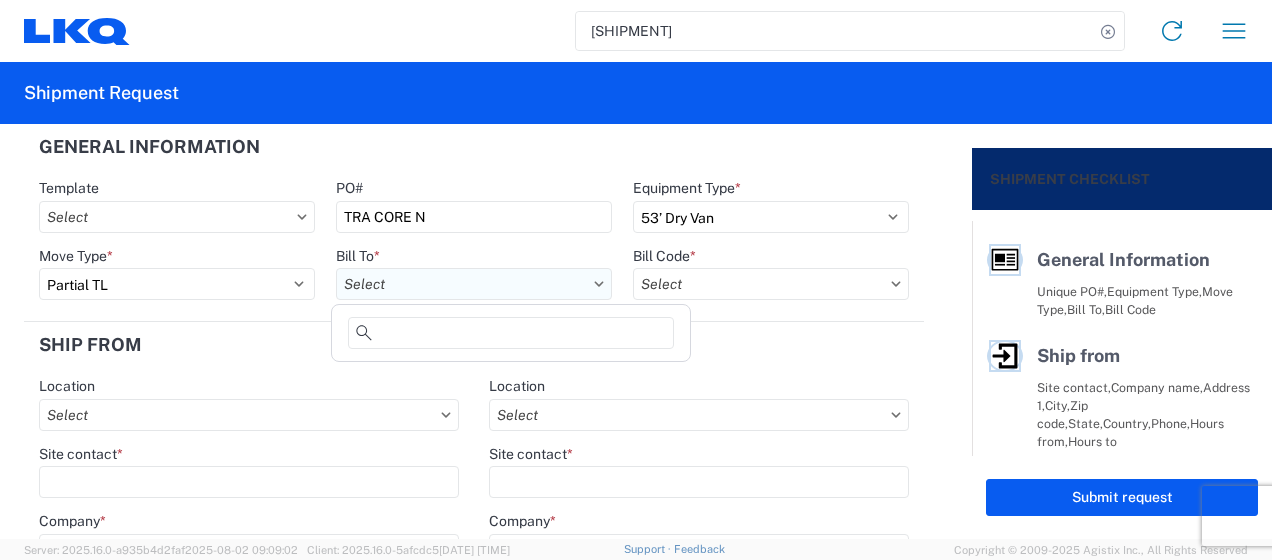 click on "Bill To  *" at bounding box center (474, 284) 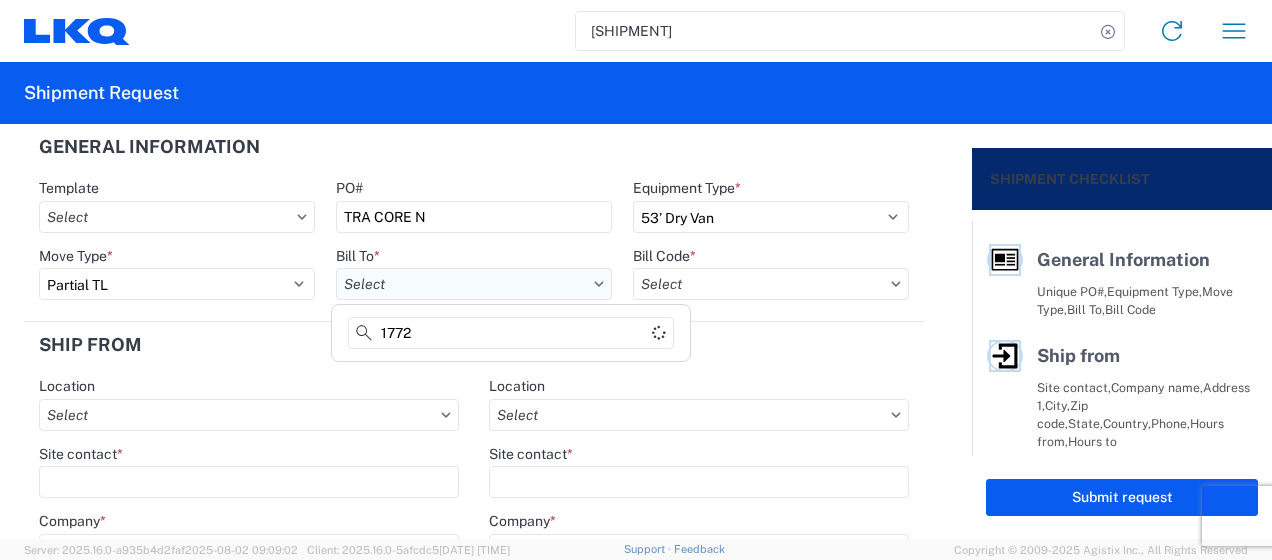 type on "1772" 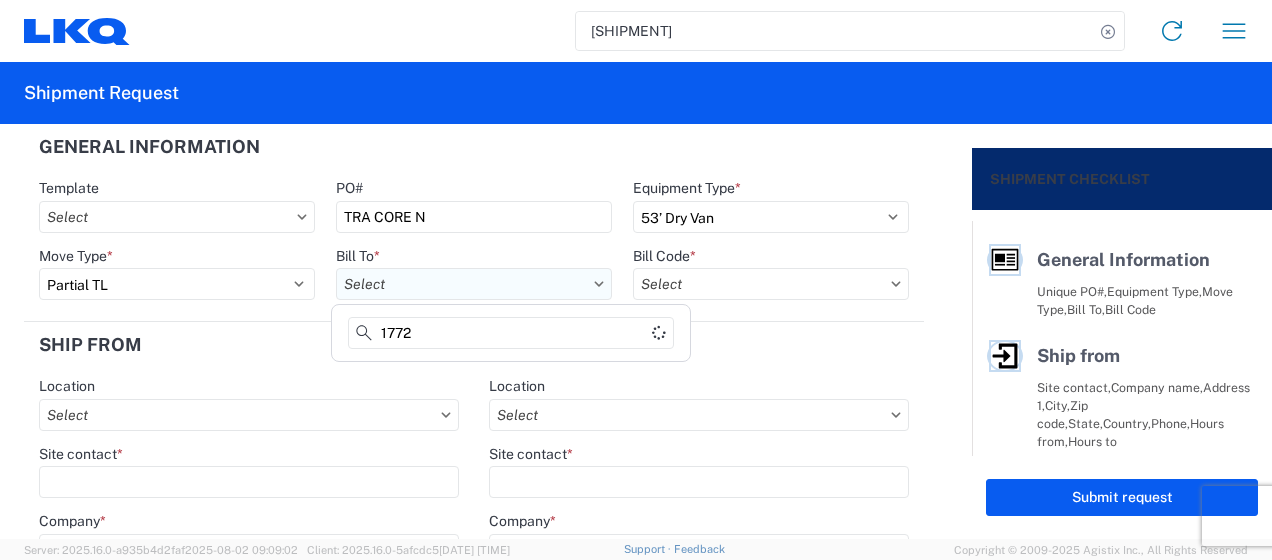 scroll, scrollTop: 82, scrollLeft: 0, axis: vertical 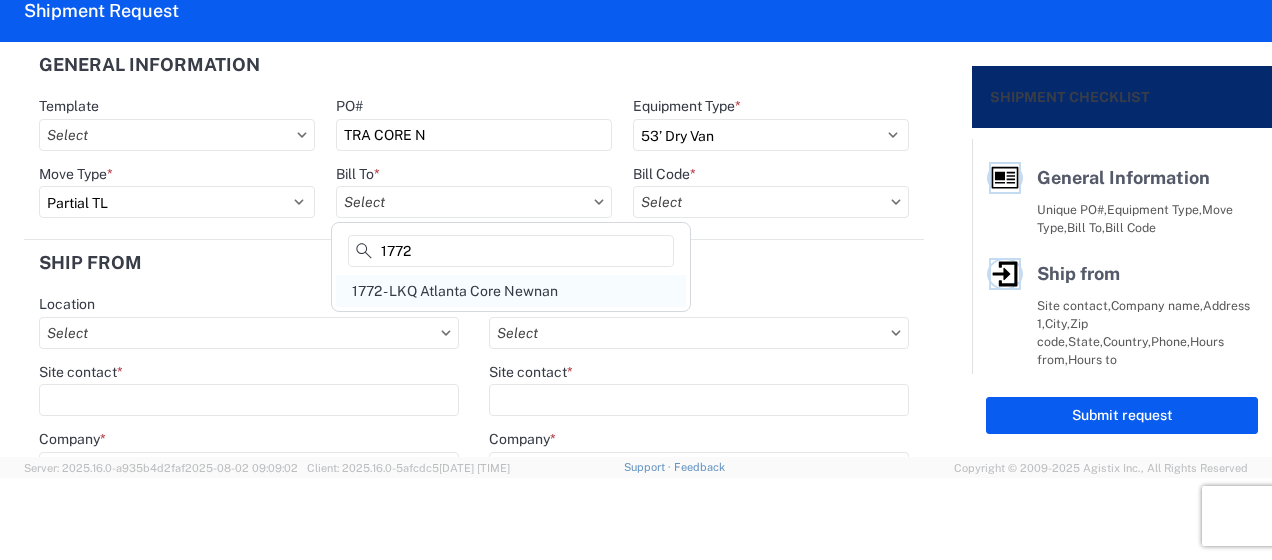 click on "1772 - LKQ Atlanta Core Newnan" 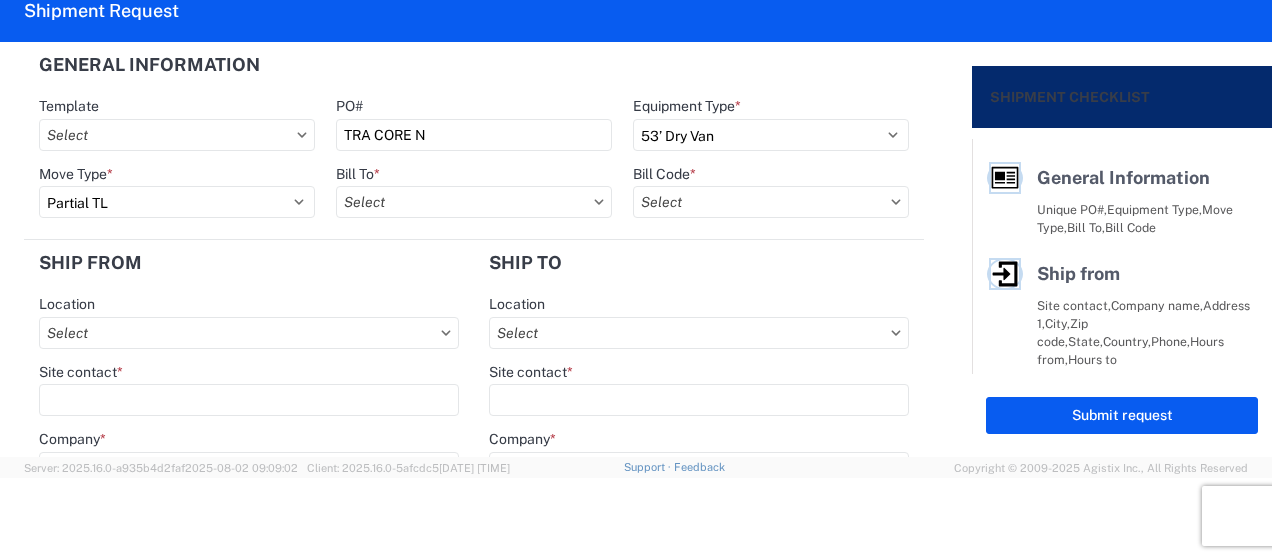 type on "1772 - LKQ Atlanta Core Newnan" 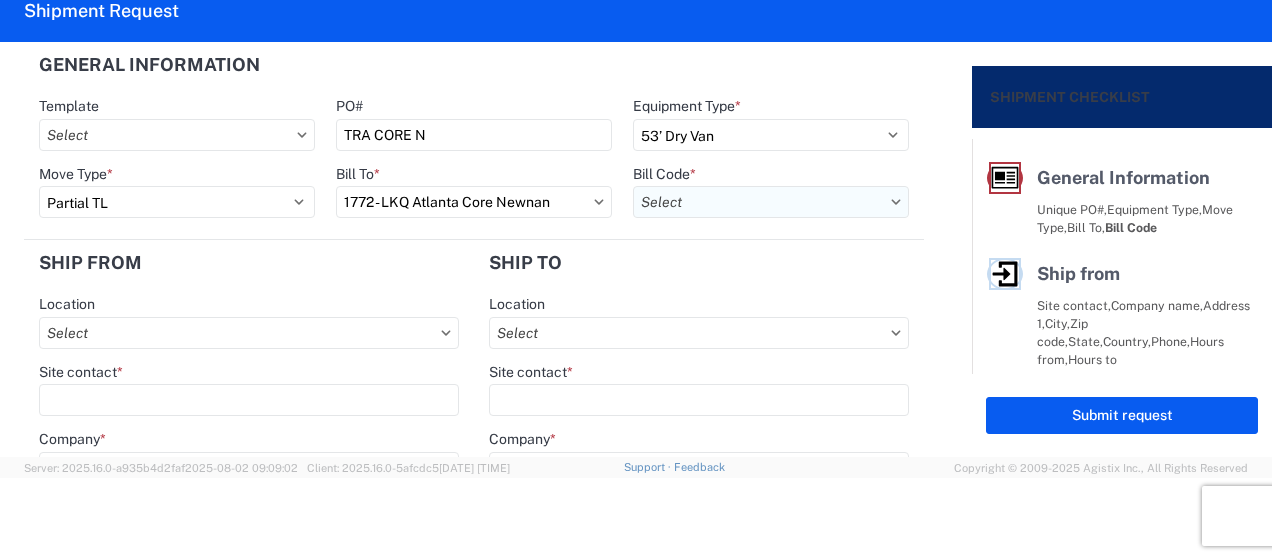 click on "Bill Code  *" at bounding box center [771, 202] 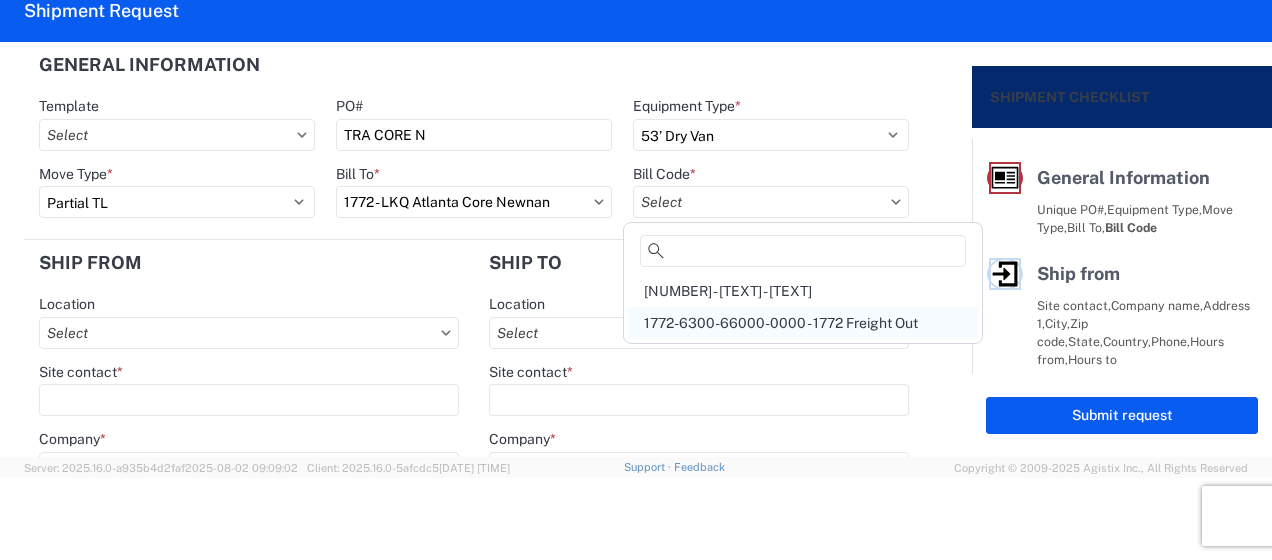 click on "1772-6300-66000-0000 - 1772 Freight Out" 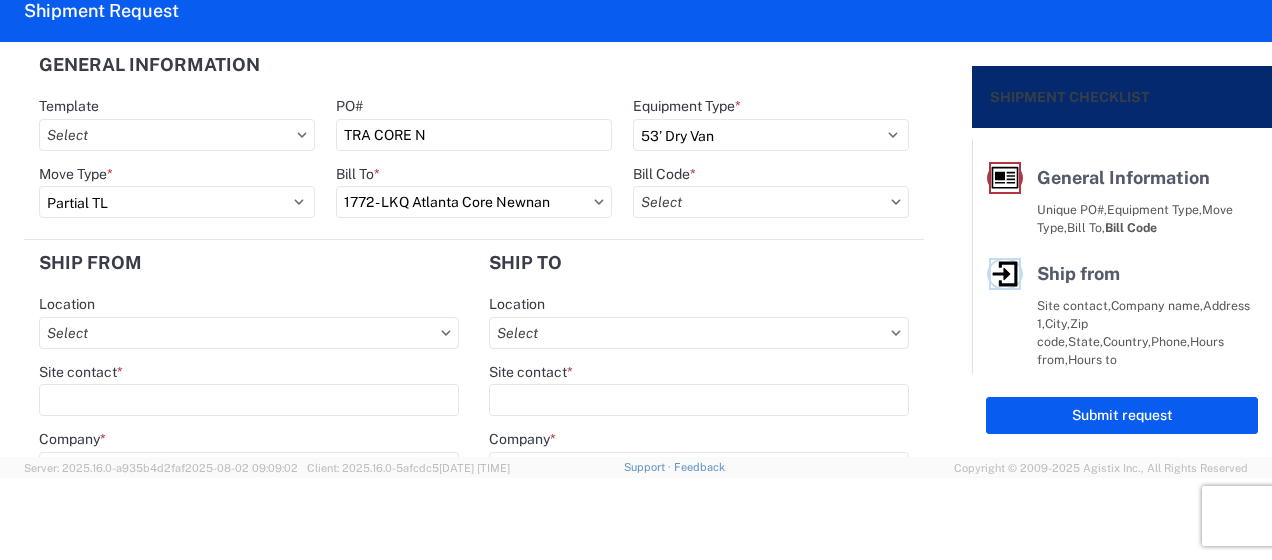 type on "1772-6300-66000-0000 - 1772 Freight Out" 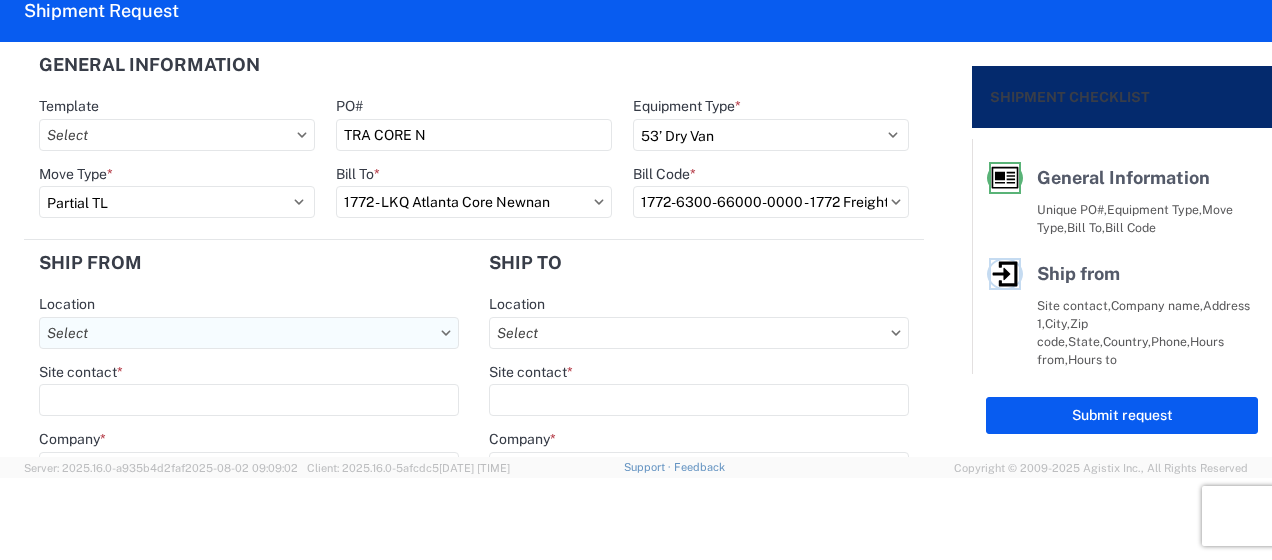 click on "Location" at bounding box center [249, 333] 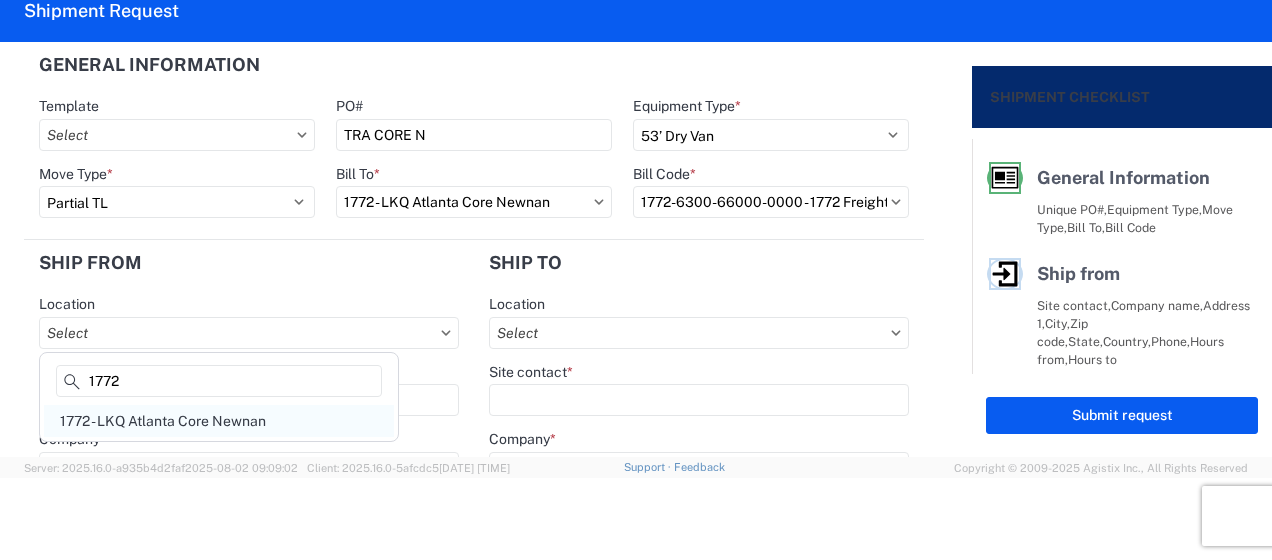 type on "1772" 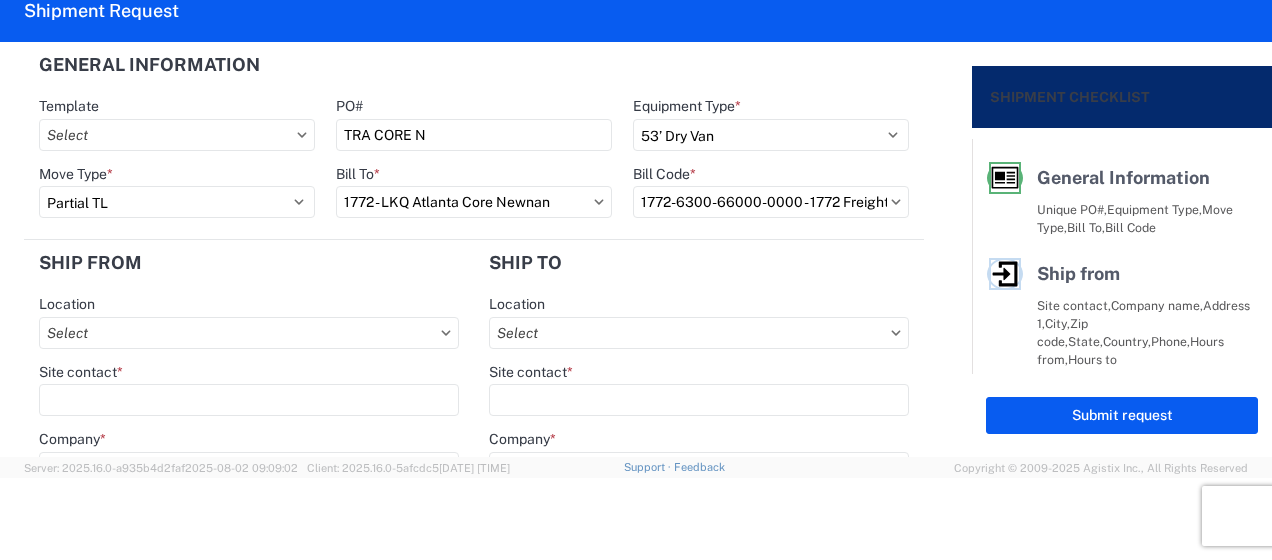 type on "1772 - LKQ Atlanta Core Newnan" 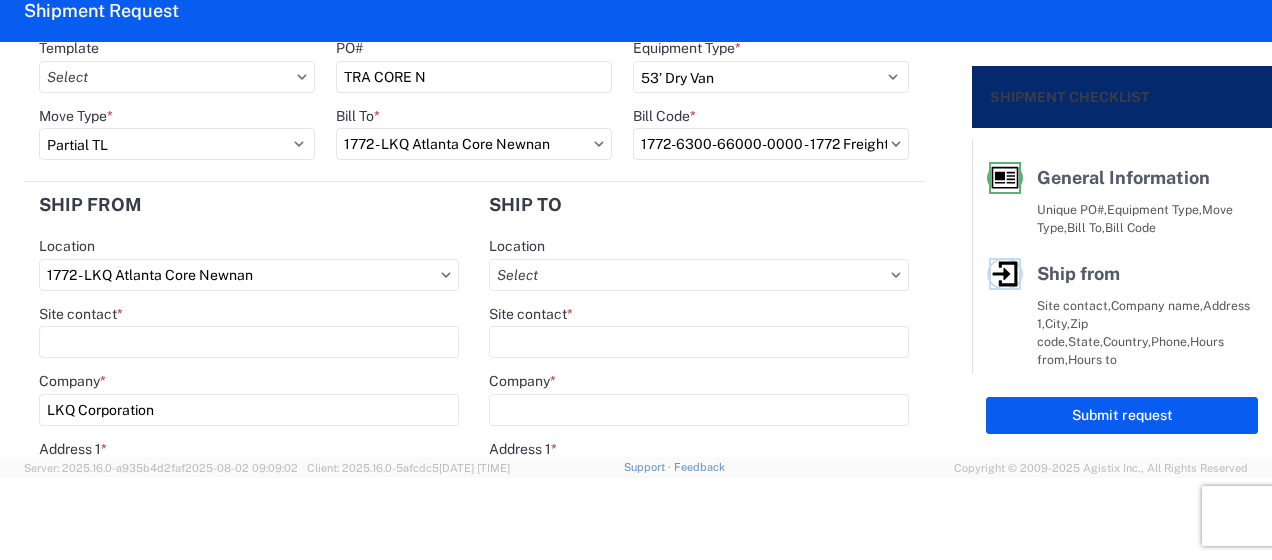 scroll, scrollTop: 100, scrollLeft: 0, axis: vertical 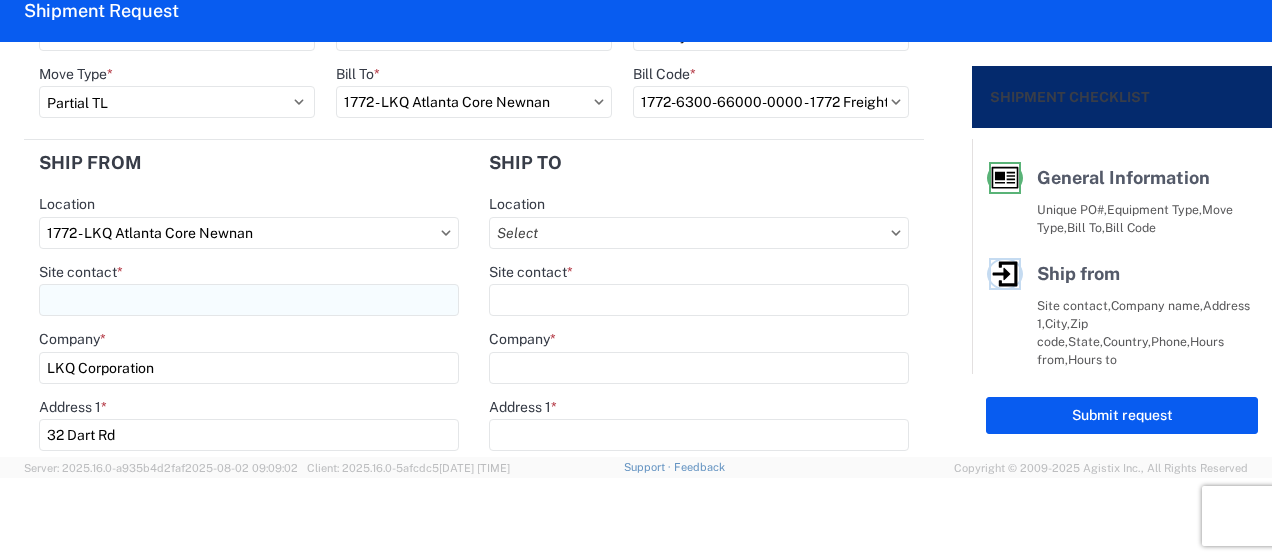 click on "Site contact  *" at bounding box center [249, 300] 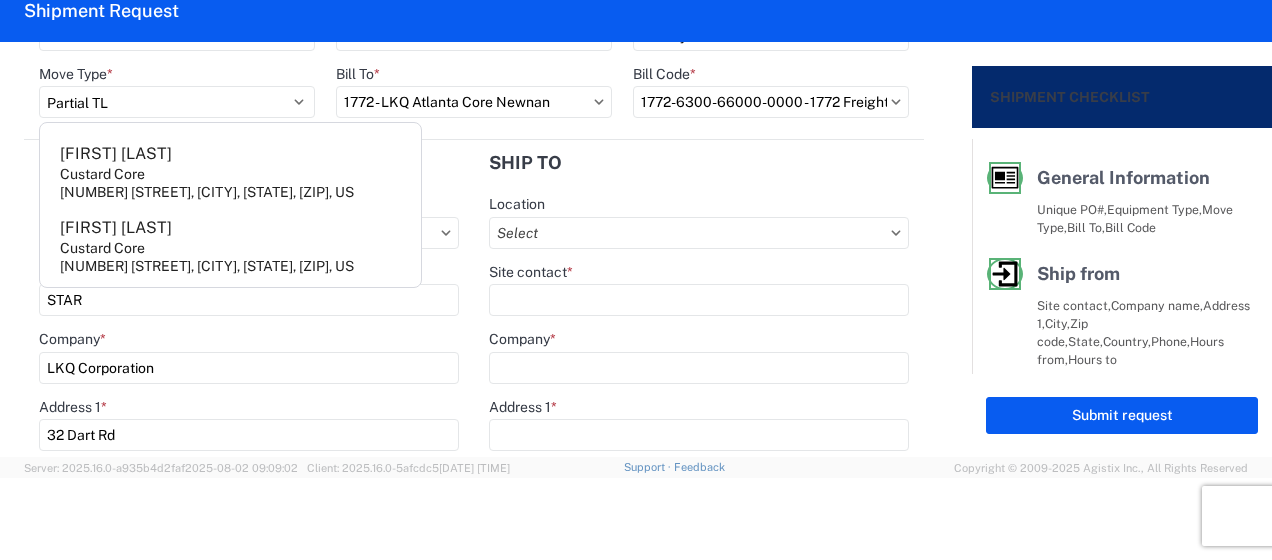 type on "STAR" 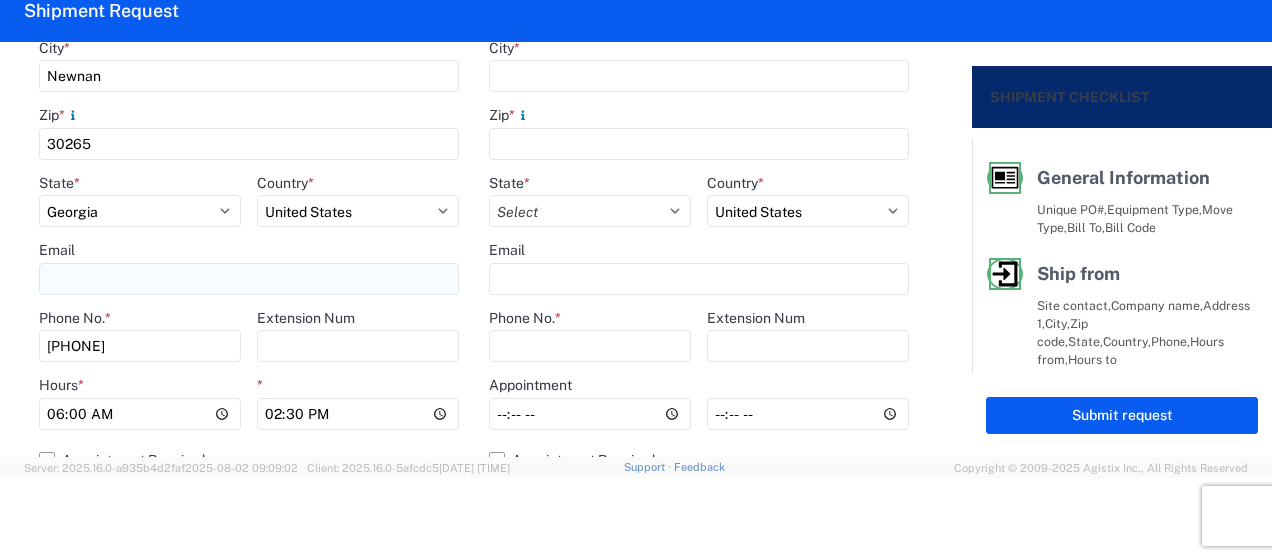 scroll, scrollTop: 600, scrollLeft: 0, axis: vertical 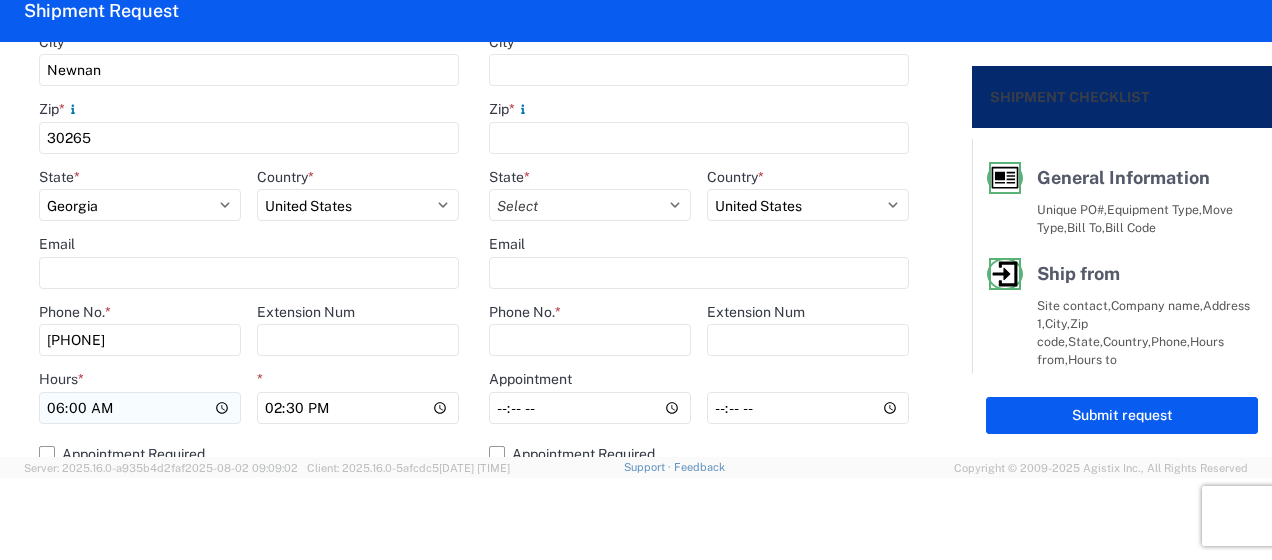 click on "06:00" at bounding box center [140, 408] 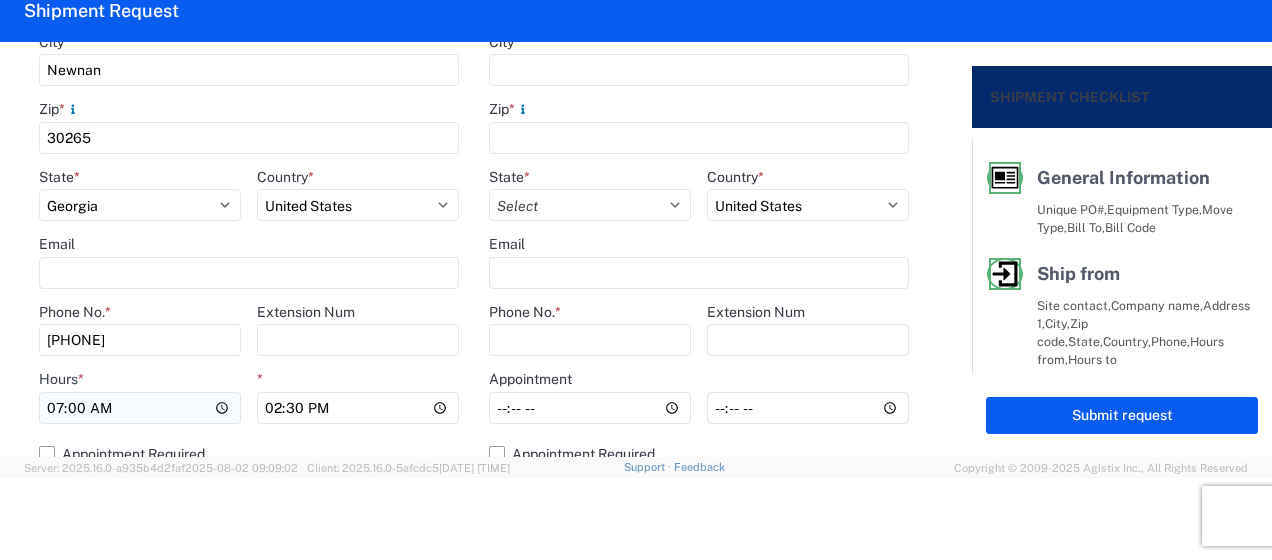 type on "09:00" 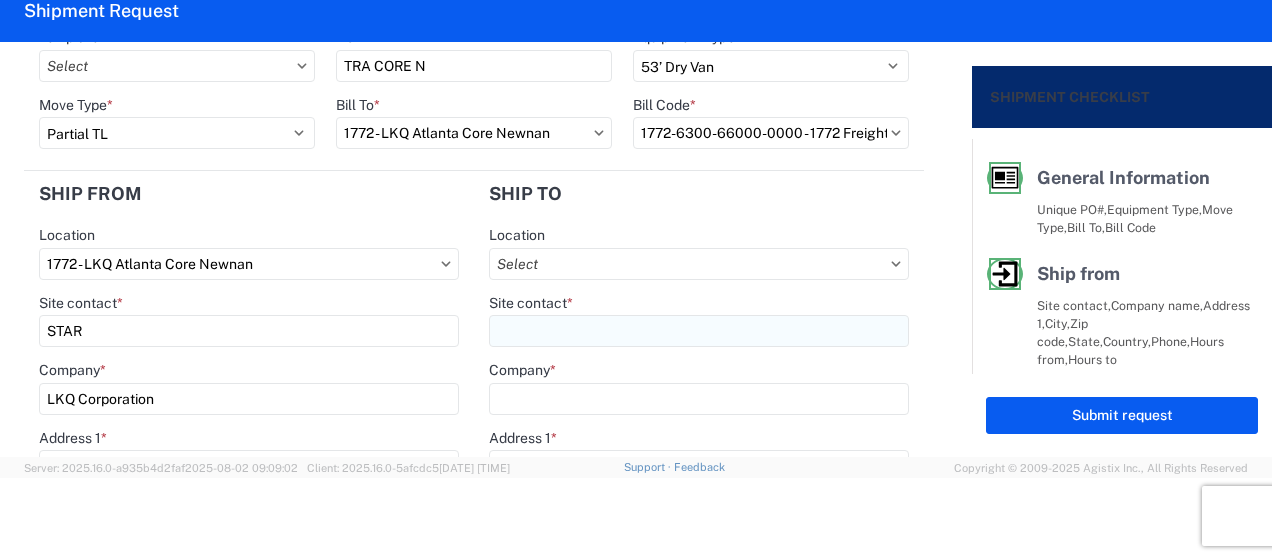 scroll, scrollTop: 100, scrollLeft: 0, axis: vertical 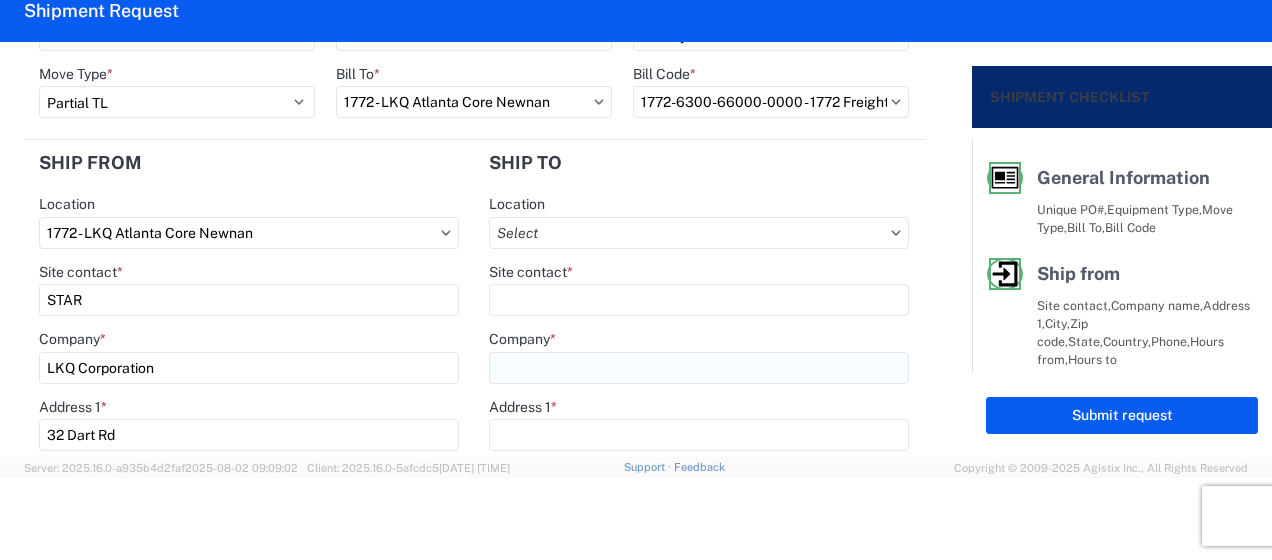 click on "Company  *" at bounding box center [699, 368] 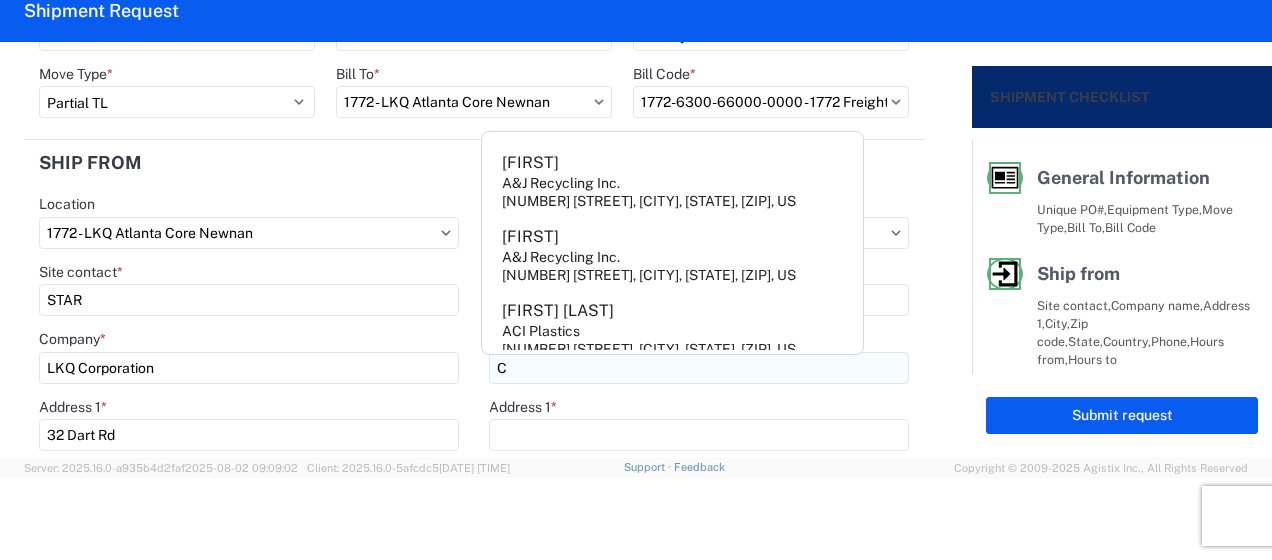type on "[CERTIFIED] [TRANSMISSION]" 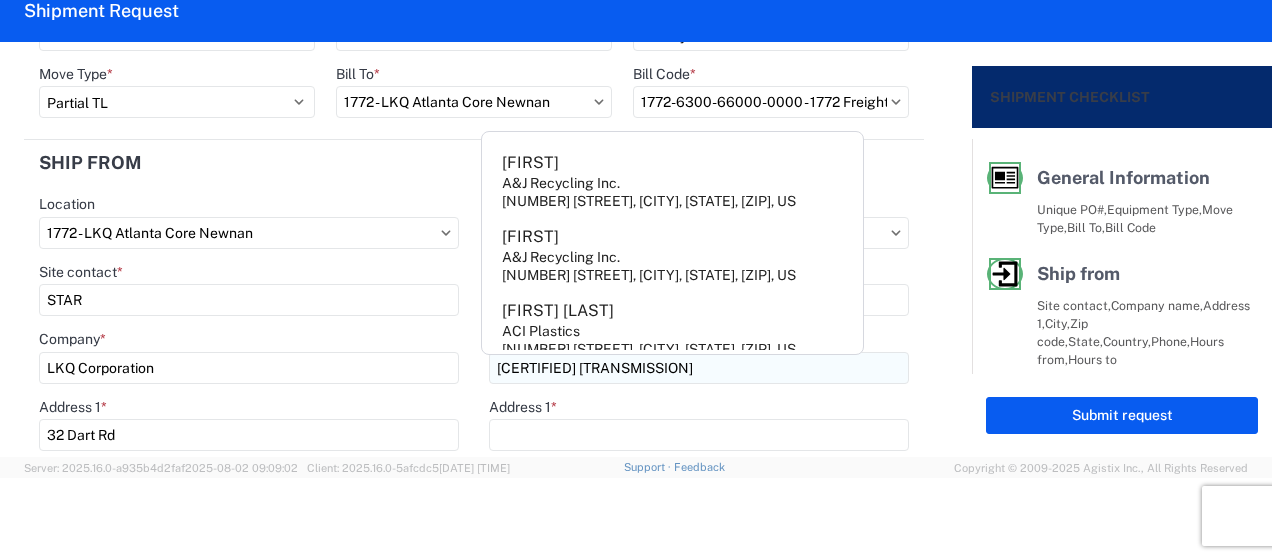 type on "[NUMBER] [STREET]" 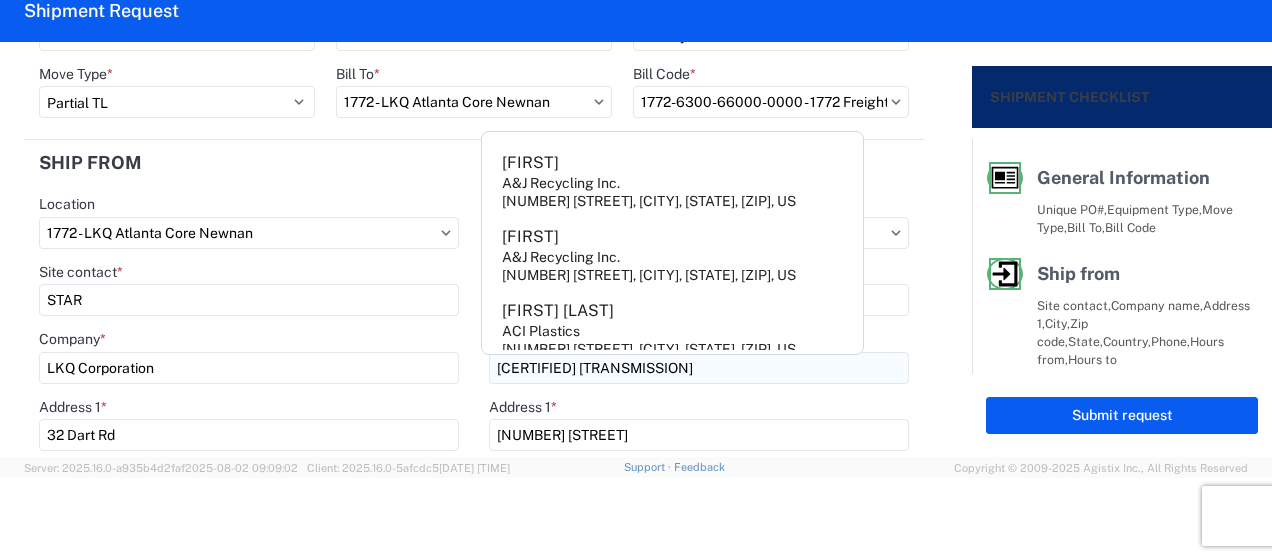 type on "Omaha" 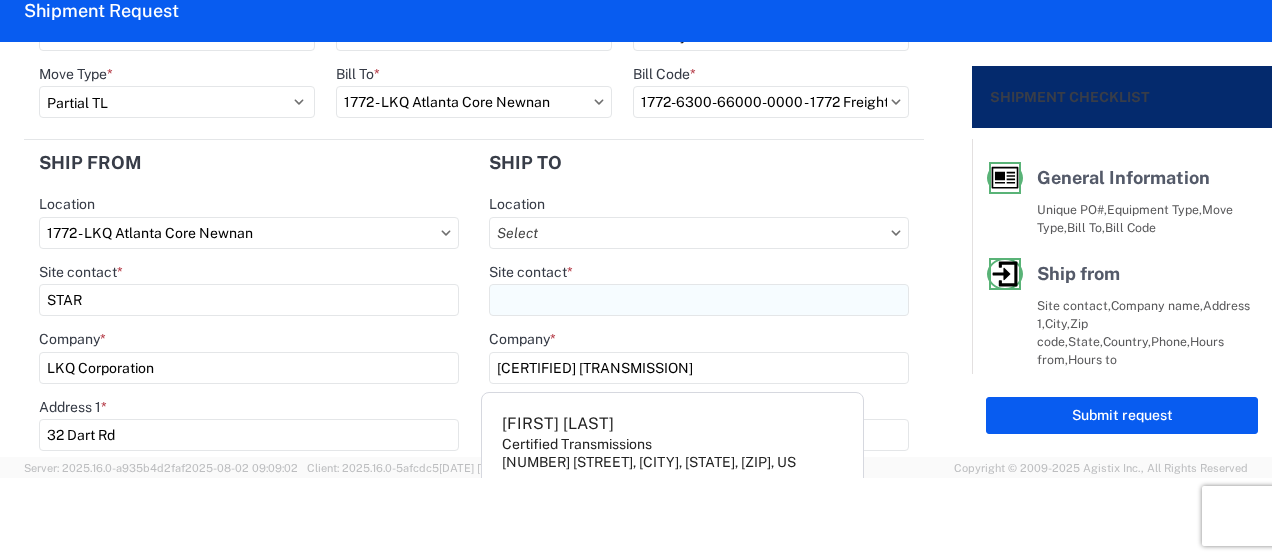 click on "Site contact  *" at bounding box center [699, 300] 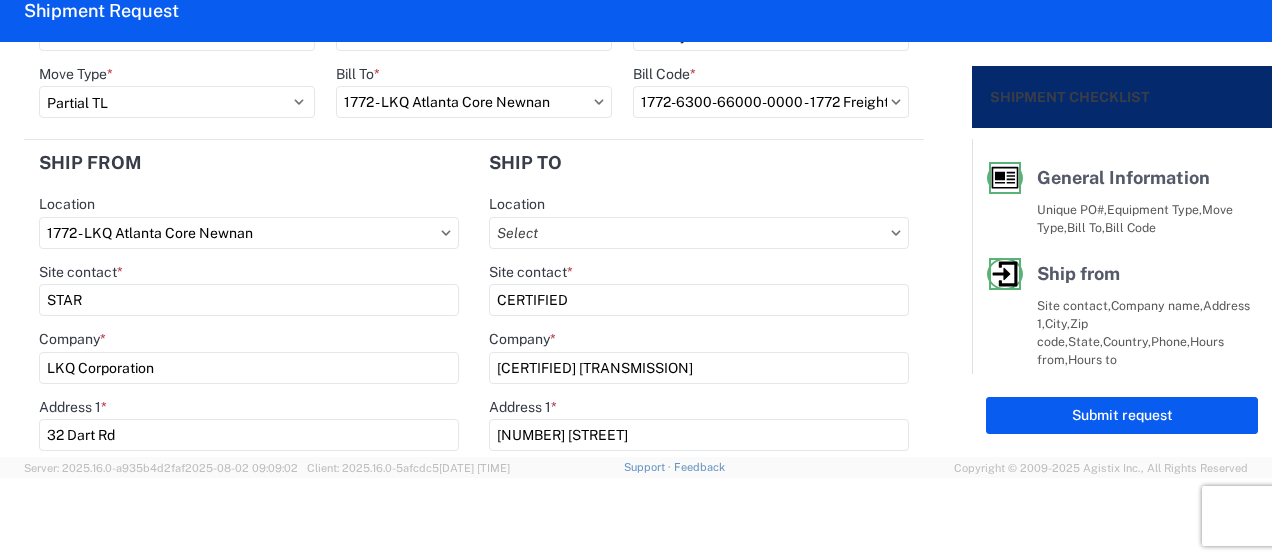 type on "CERTIFIED" 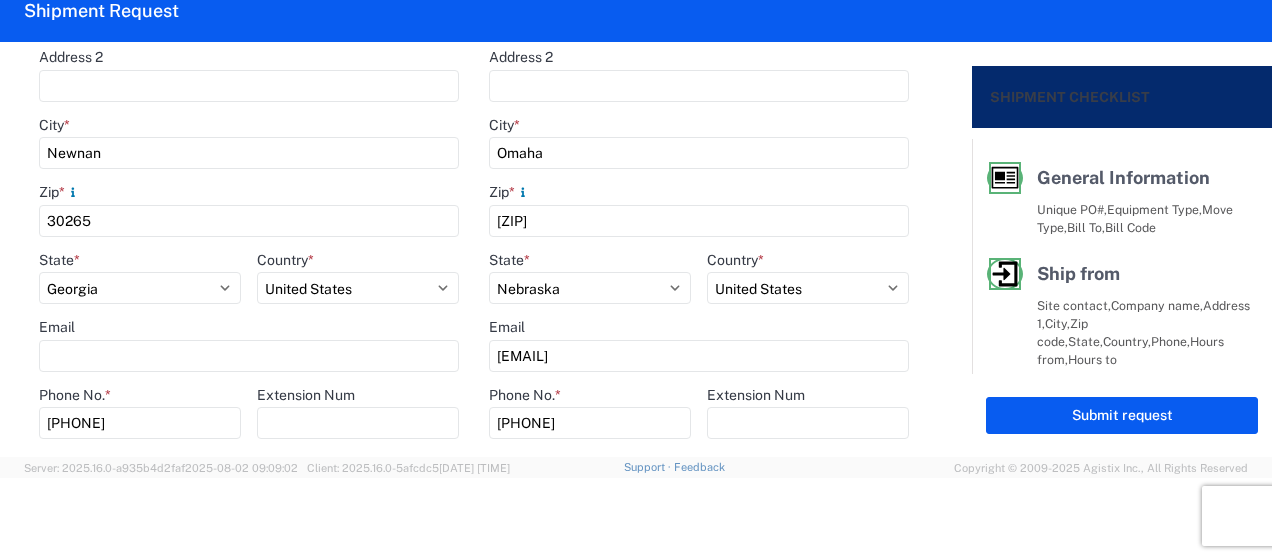 scroll, scrollTop: 600, scrollLeft: 0, axis: vertical 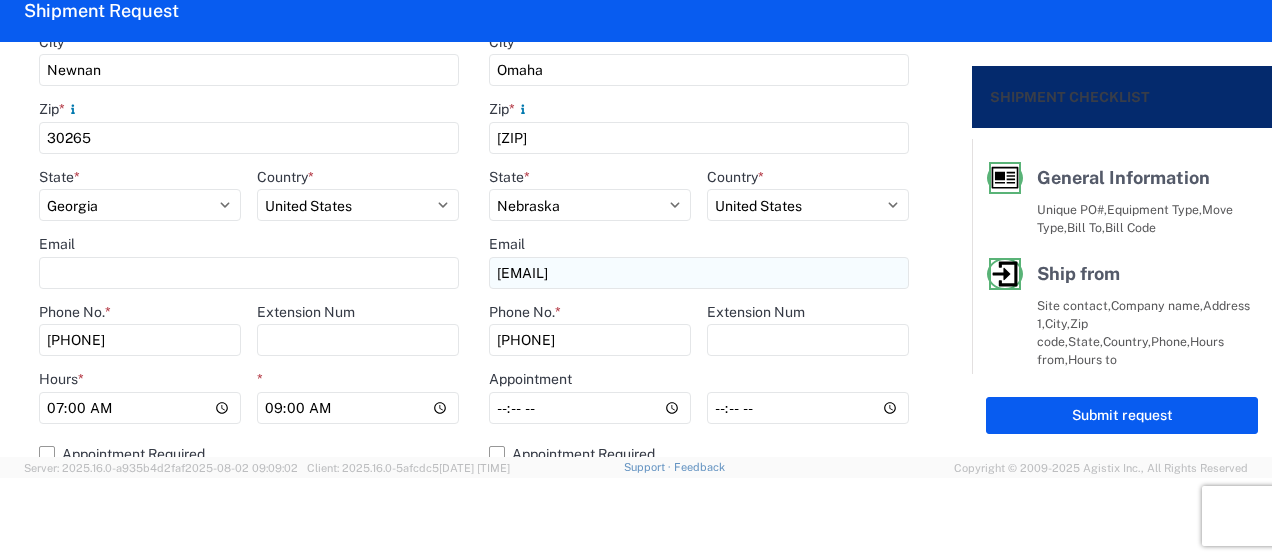 click on "[EMAIL]" at bounding box center [699, 273] 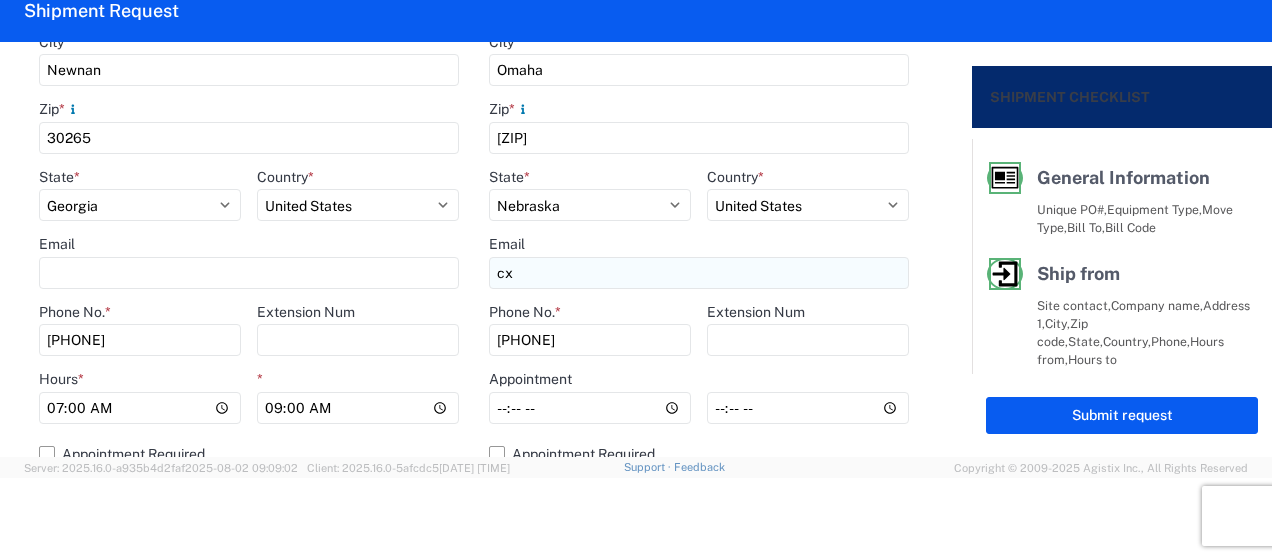 type on "c" 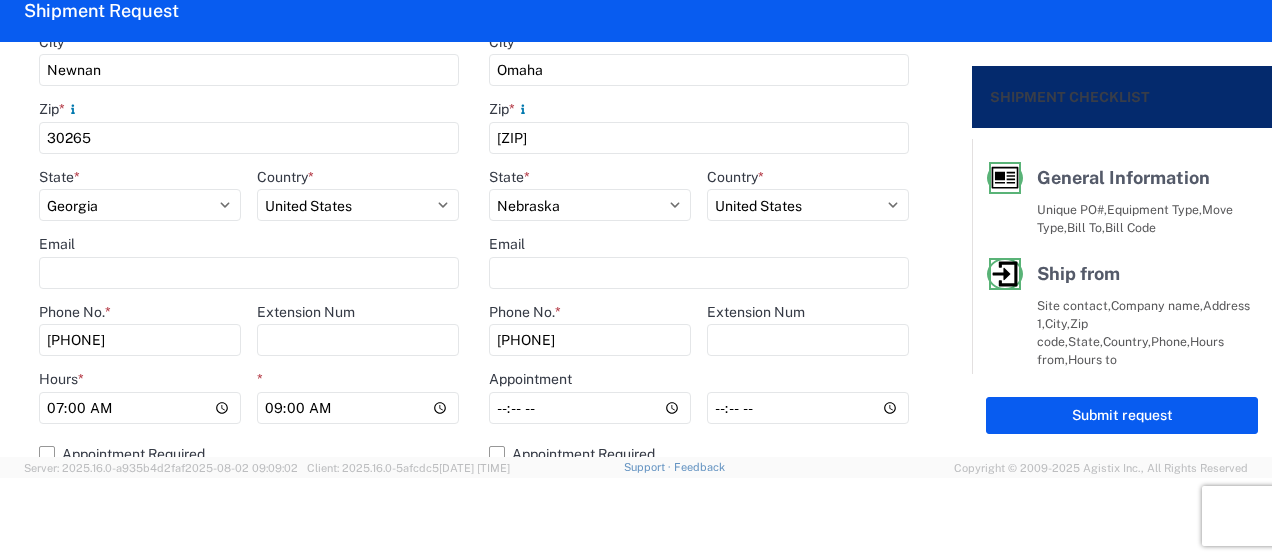 scroll, scrollTop: 700, scrollLeft: 0, axis: vertical 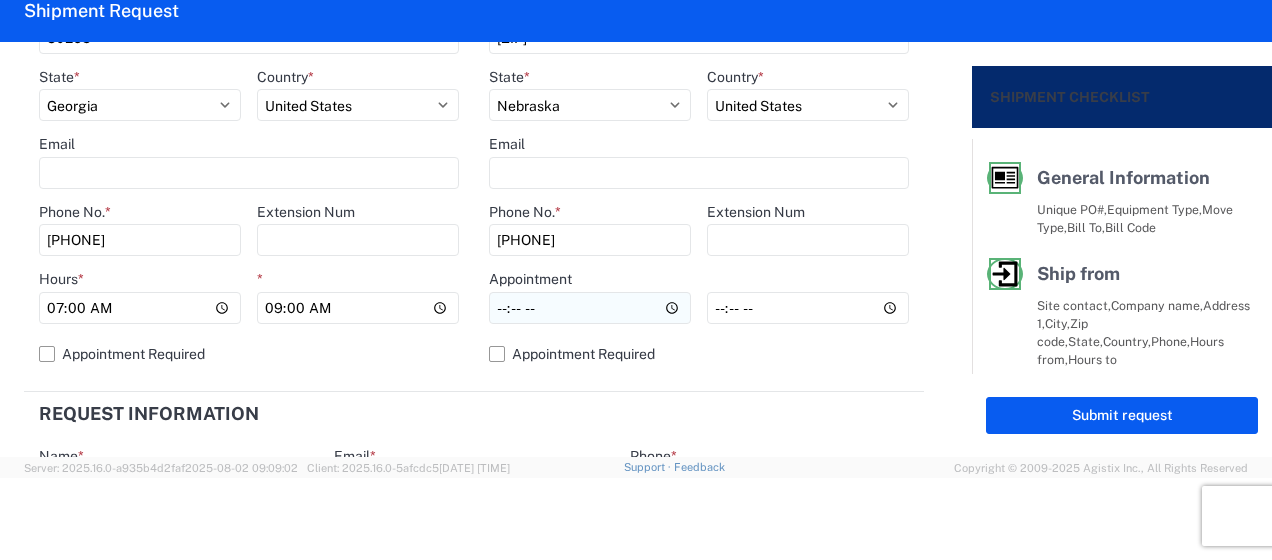 type 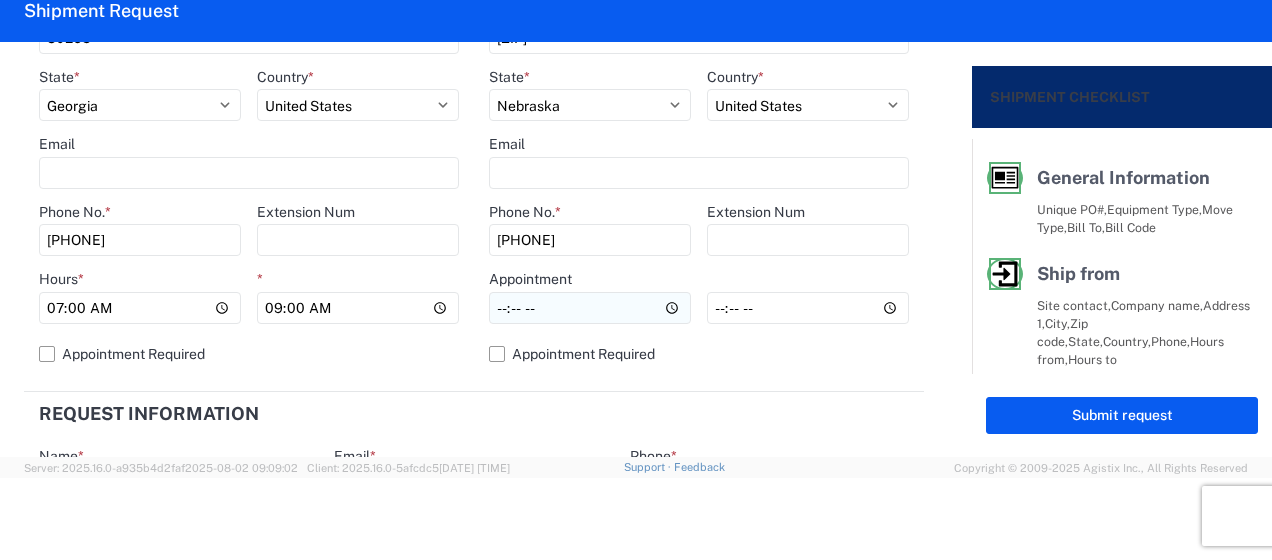 click on "Hours  *" at bounding box center (590, 308) 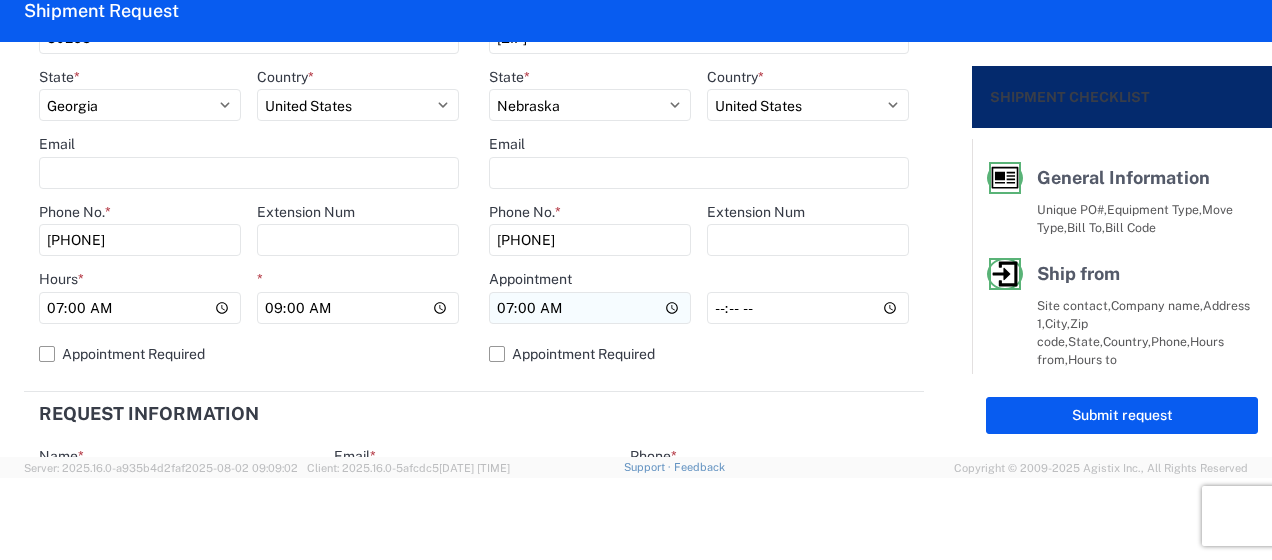 type on "14:00" 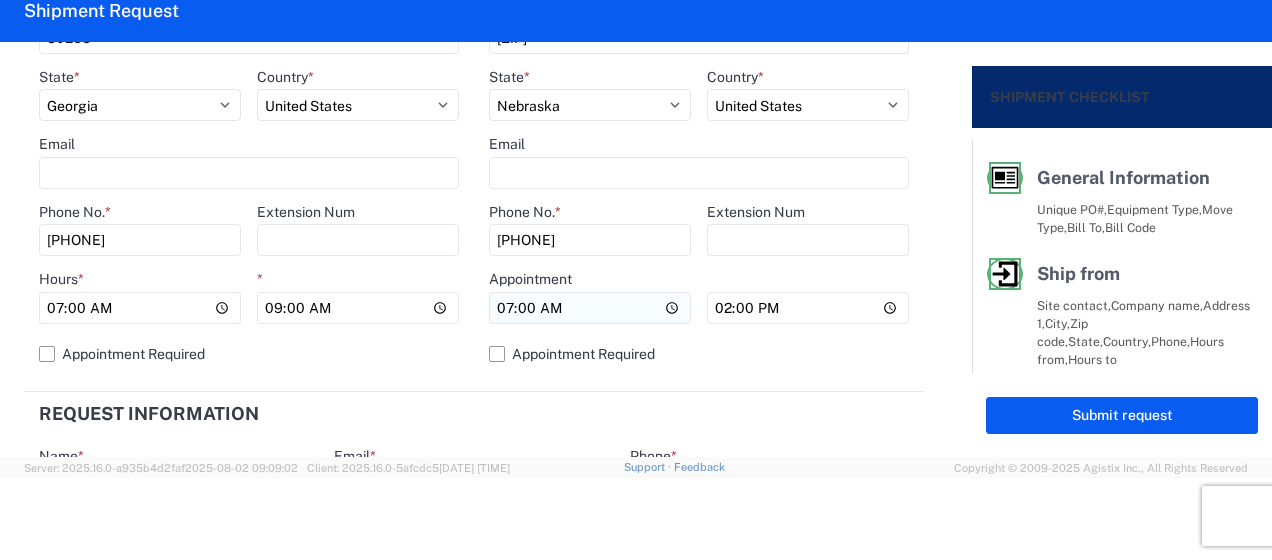 scroll, scrollTop: 900, scrollLeft: 0, axis: vertical 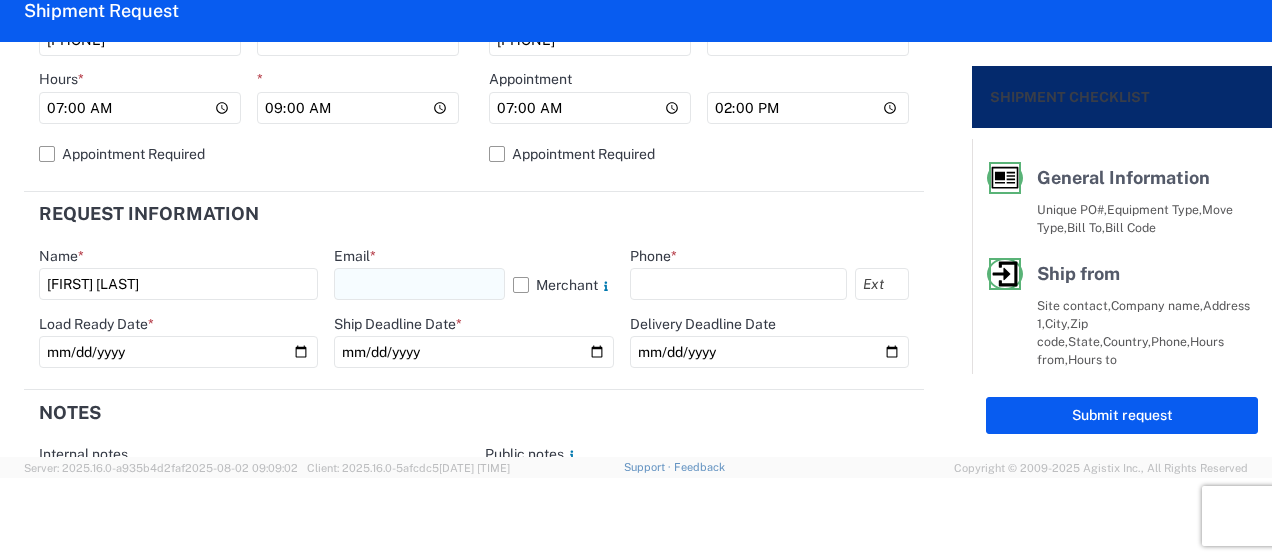 click 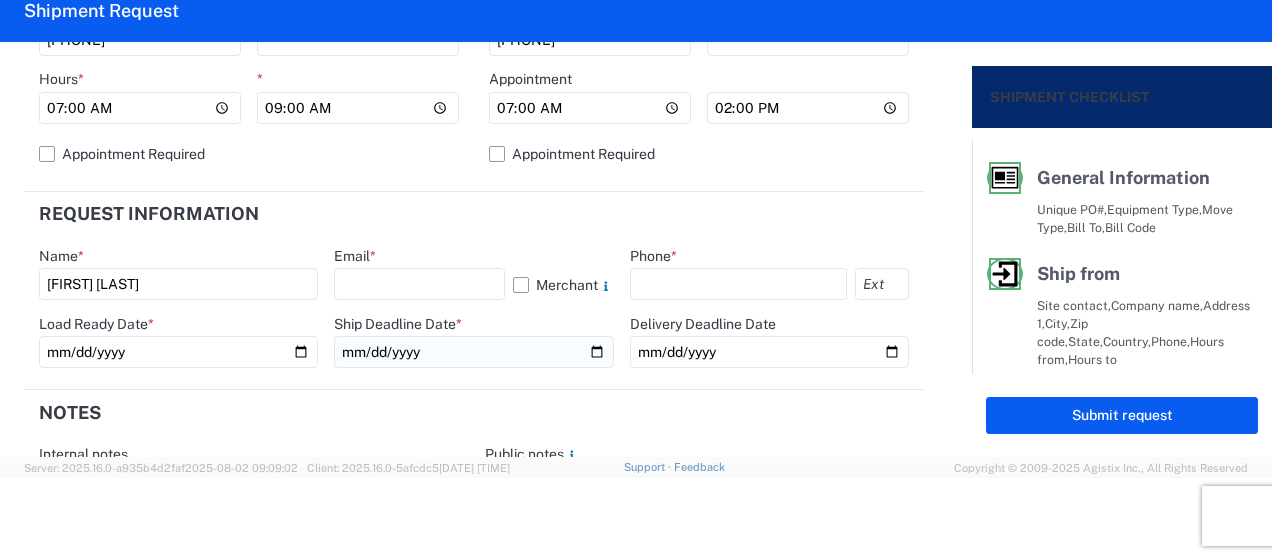 type on "[EMAIL]" 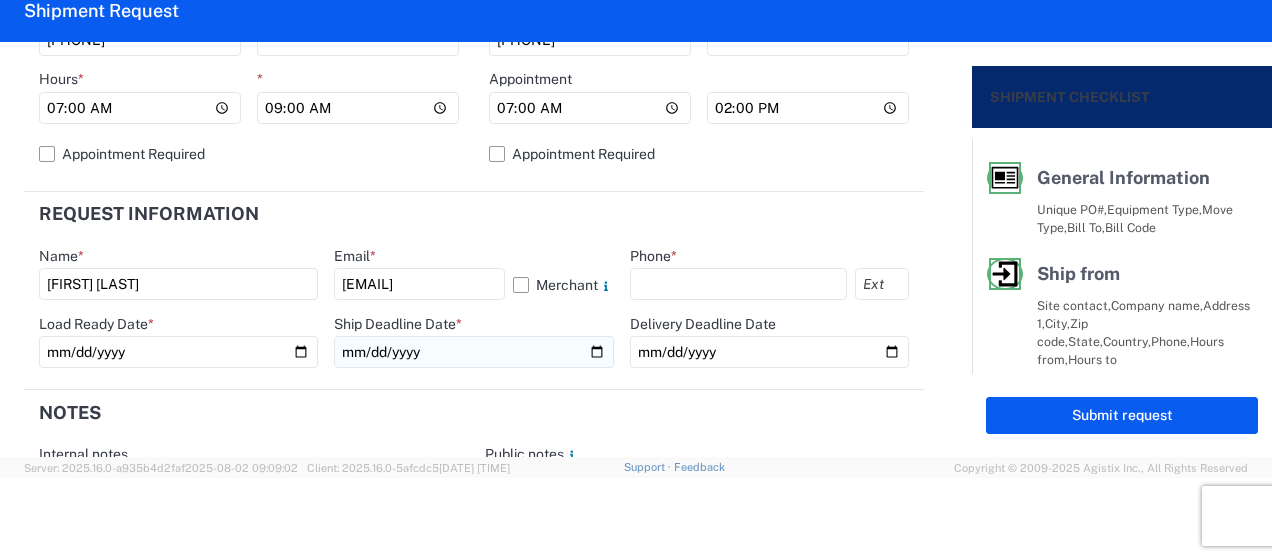 type on "[PHONE]" 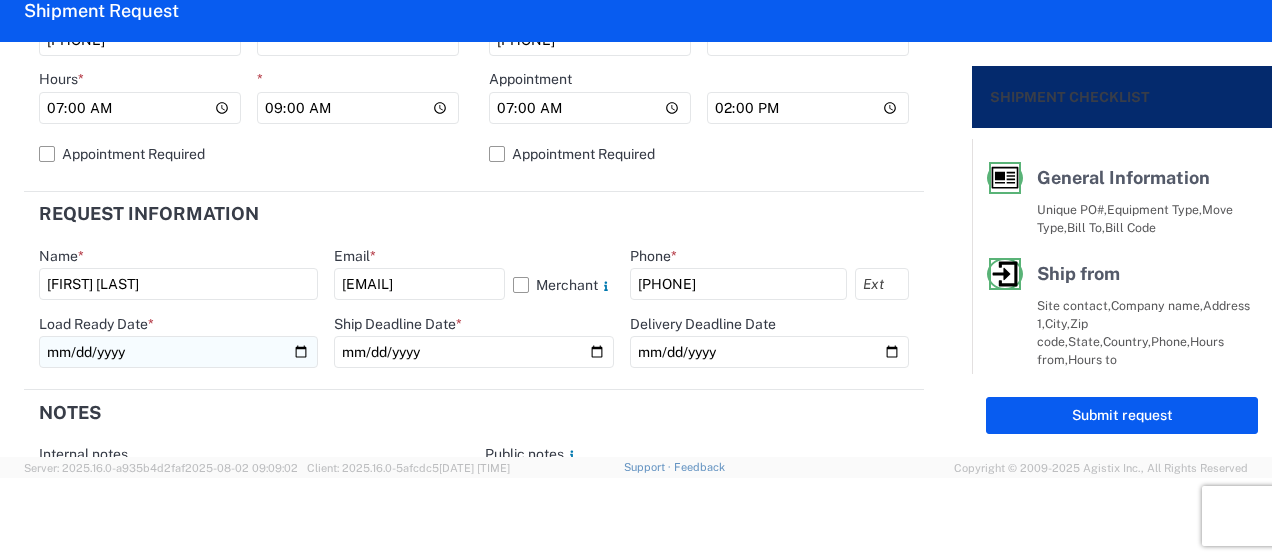 click 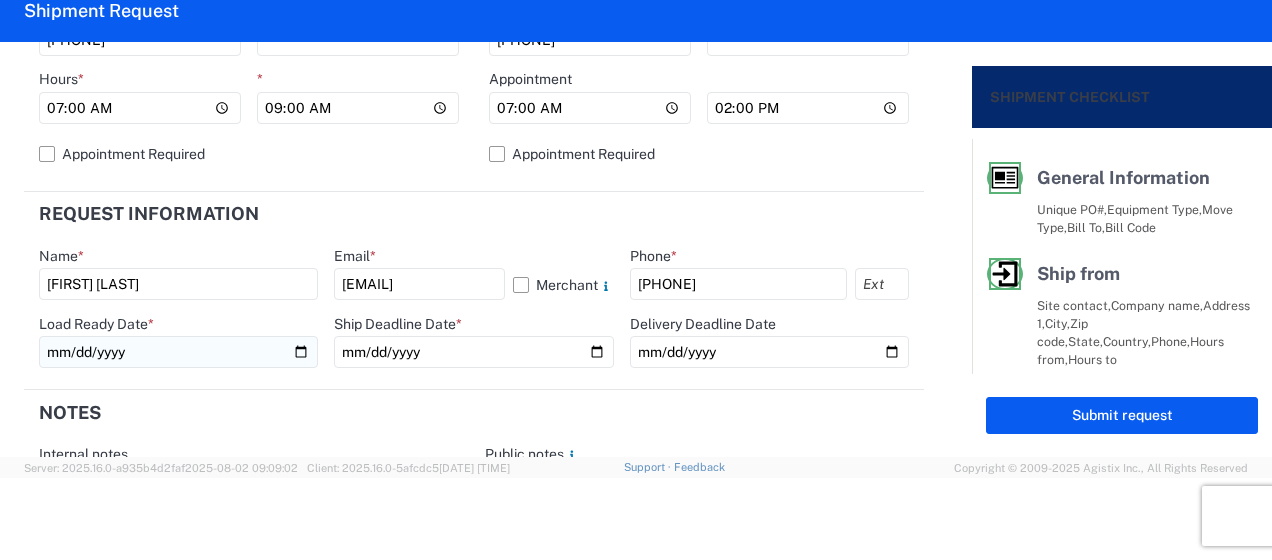 type on "2025-08-08" 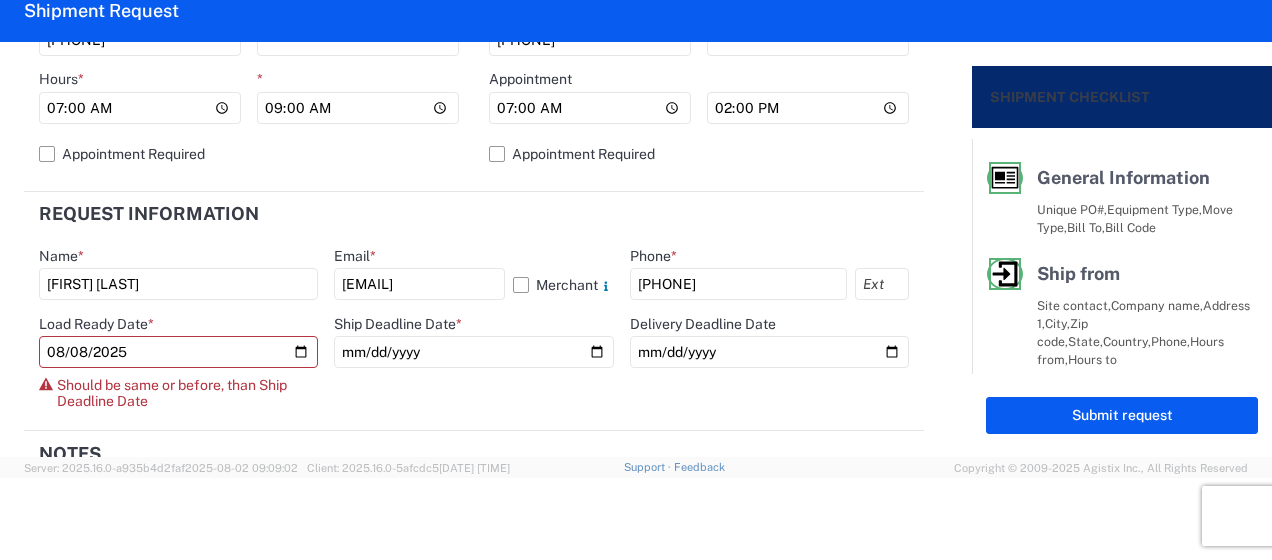 type on "2025-08-08" 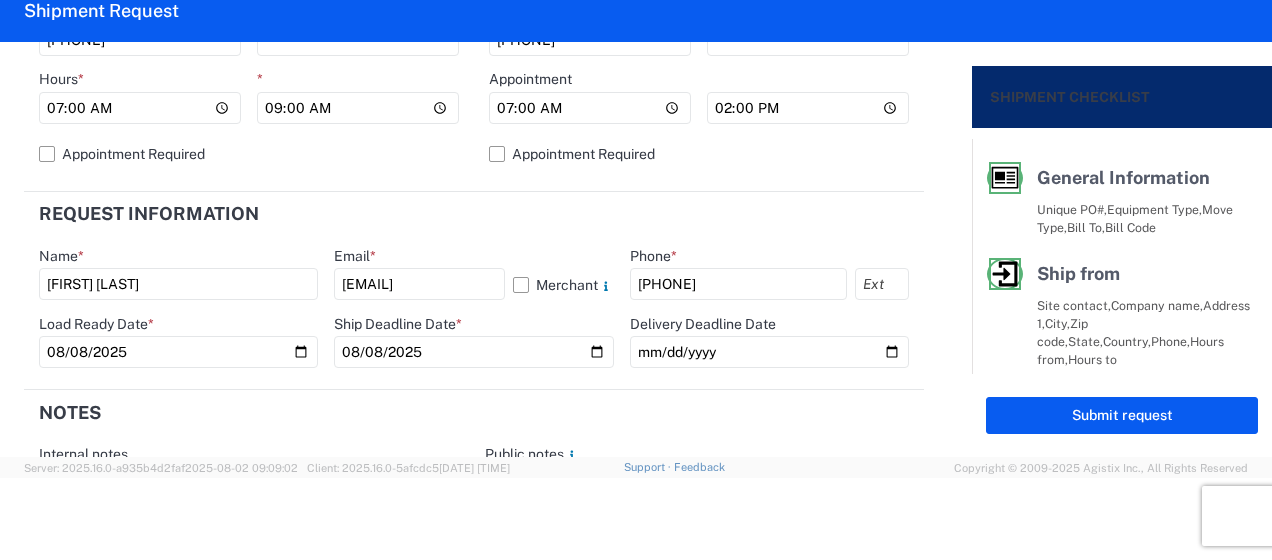 type on "[DATE]" 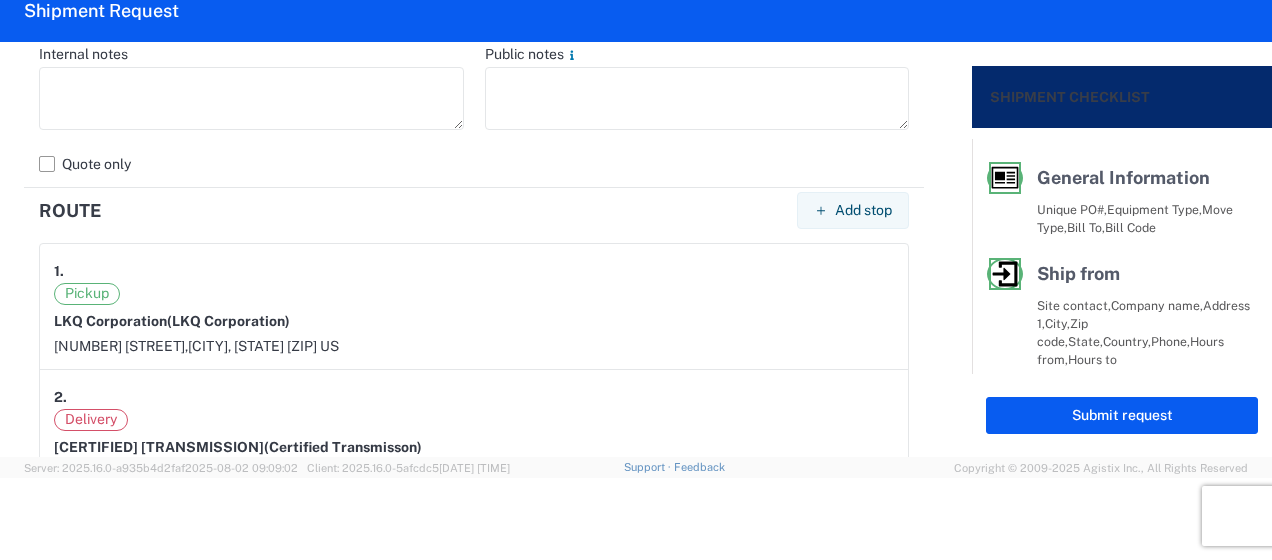 scroll, scrollTop: 1200, scrollLeft: 0, axis: vertical 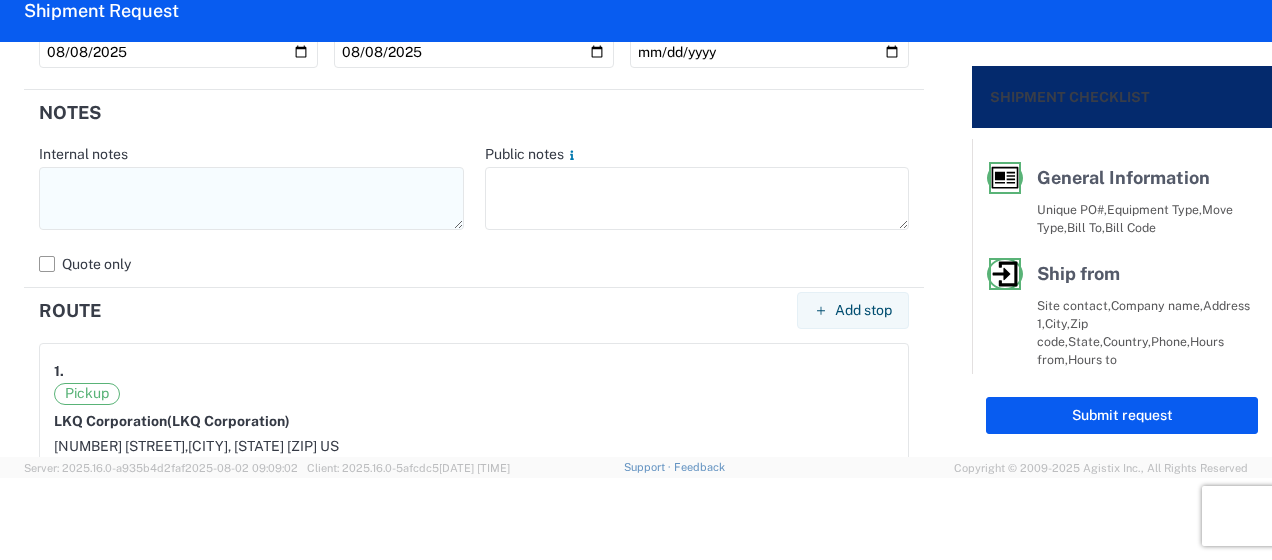 click 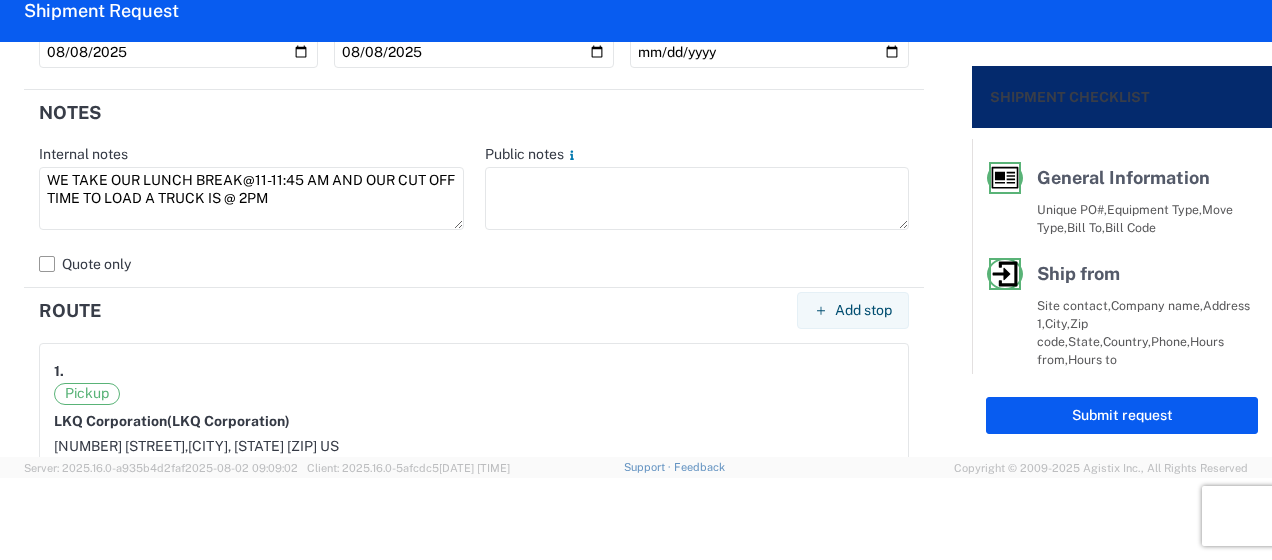 type on "WE TAKE OUR LUNCH BREAK@11-11:45 AM AND OUR CUT OFF TIME TO LOAD A TRUCK IS @ 2PM" 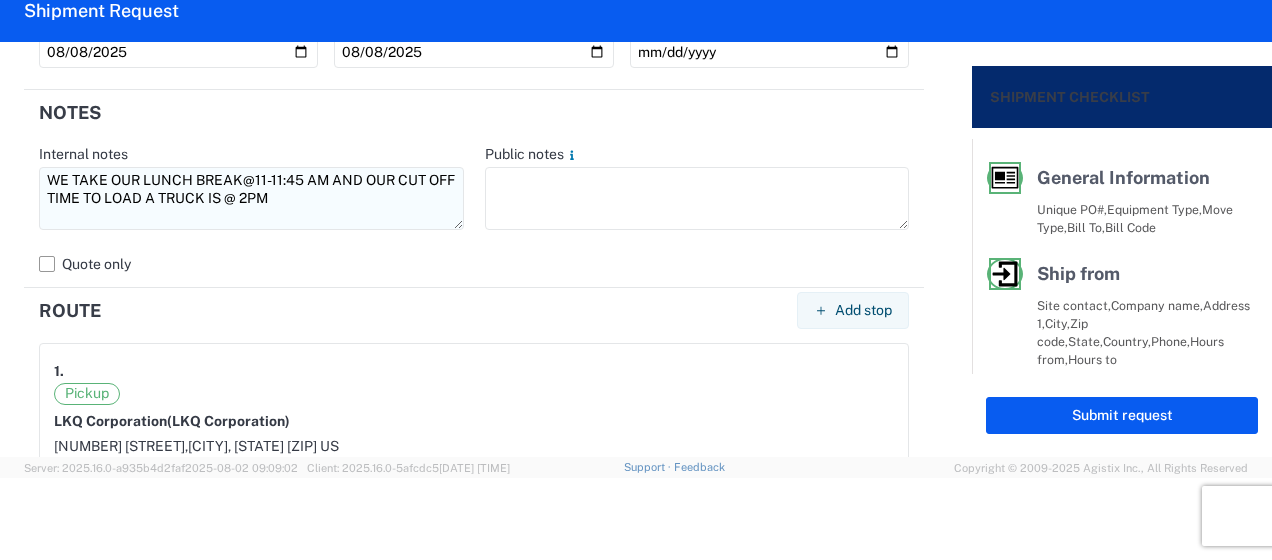 drag, startPoint x: 58, startPoint y: 178, endPoint x: 239, endPoint y: 180, distance: 181.01105 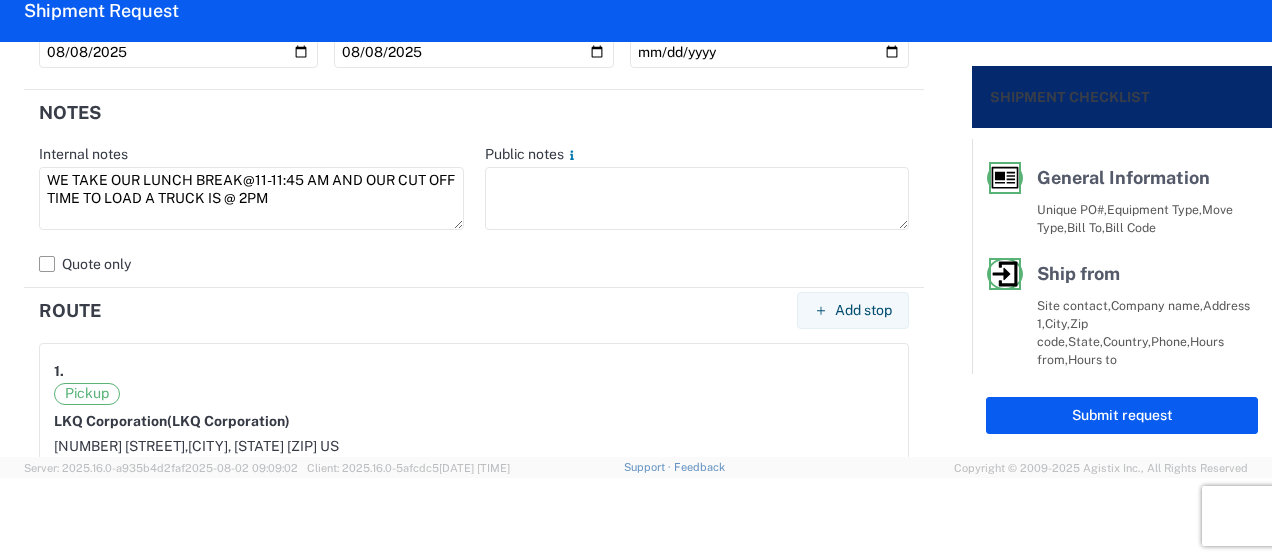 click on "Notes" 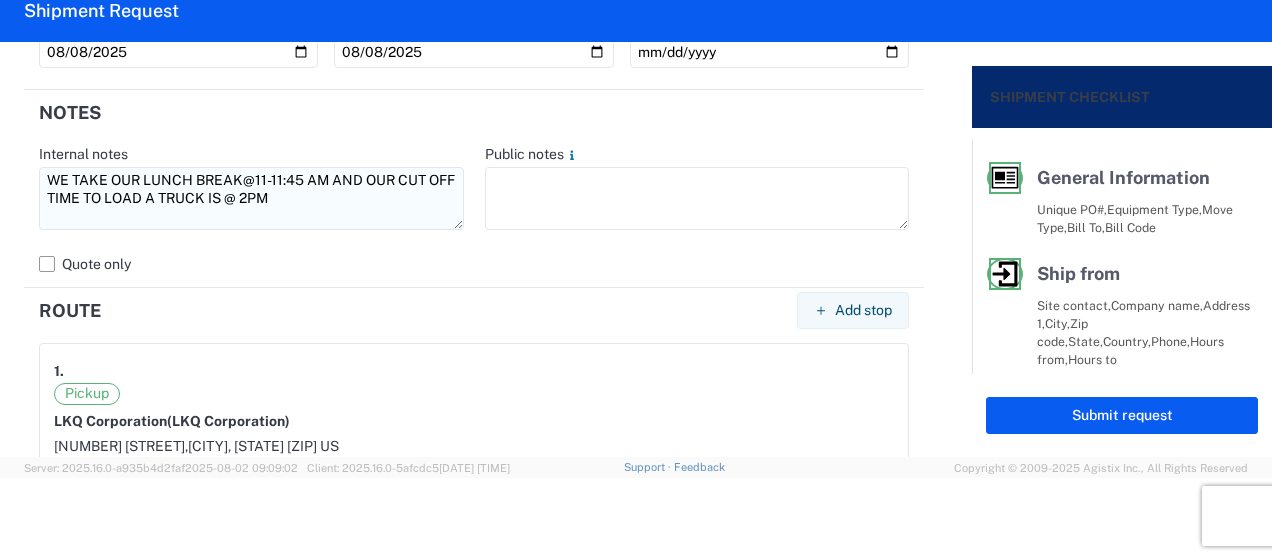 drag, startPoint x: 49, startPoint y: 176, endPoint x: 304, endPoint y: 202, distance: 256.32205 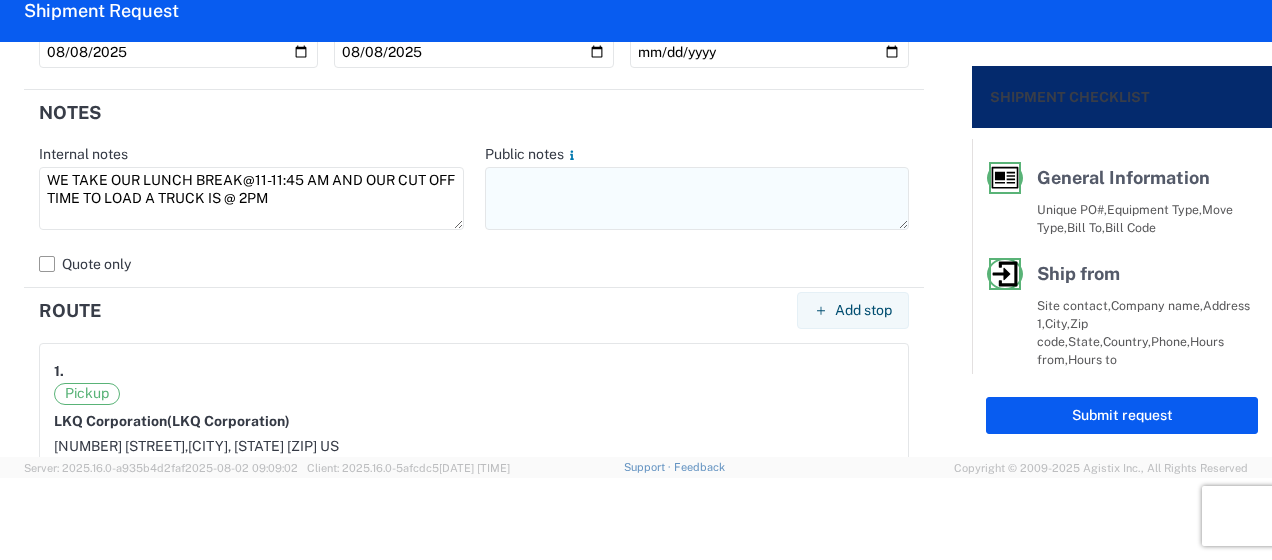 click 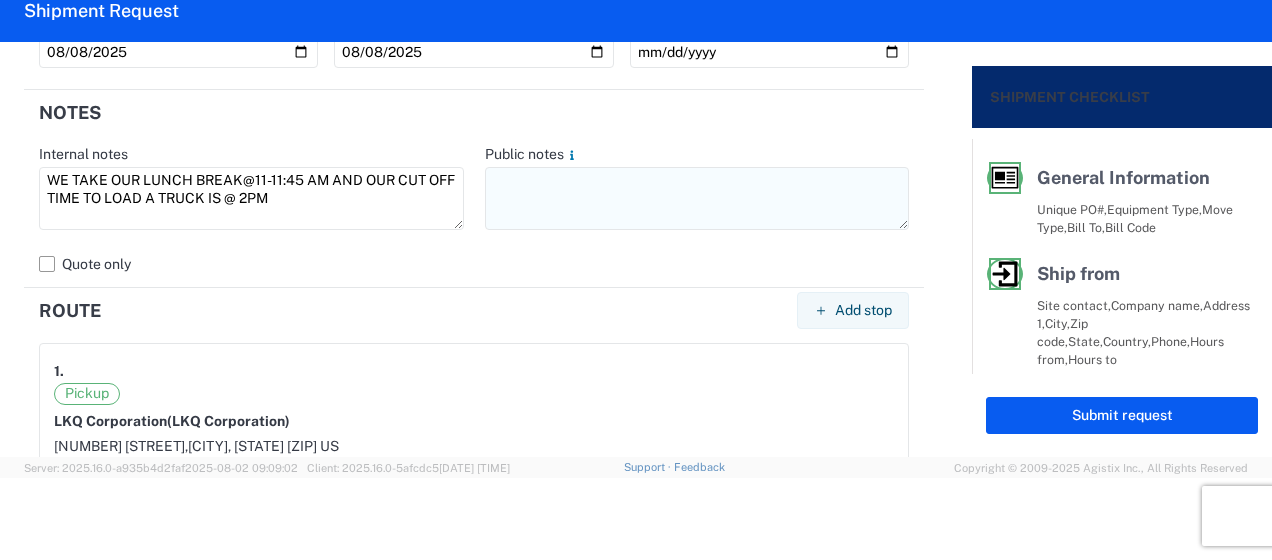 paste on "WE TAKE OUR LUNCH BREAK@11-11:45 AM AND OUR CUT OFF TIME TO LOAD A TRUCK IS @ 2PM" 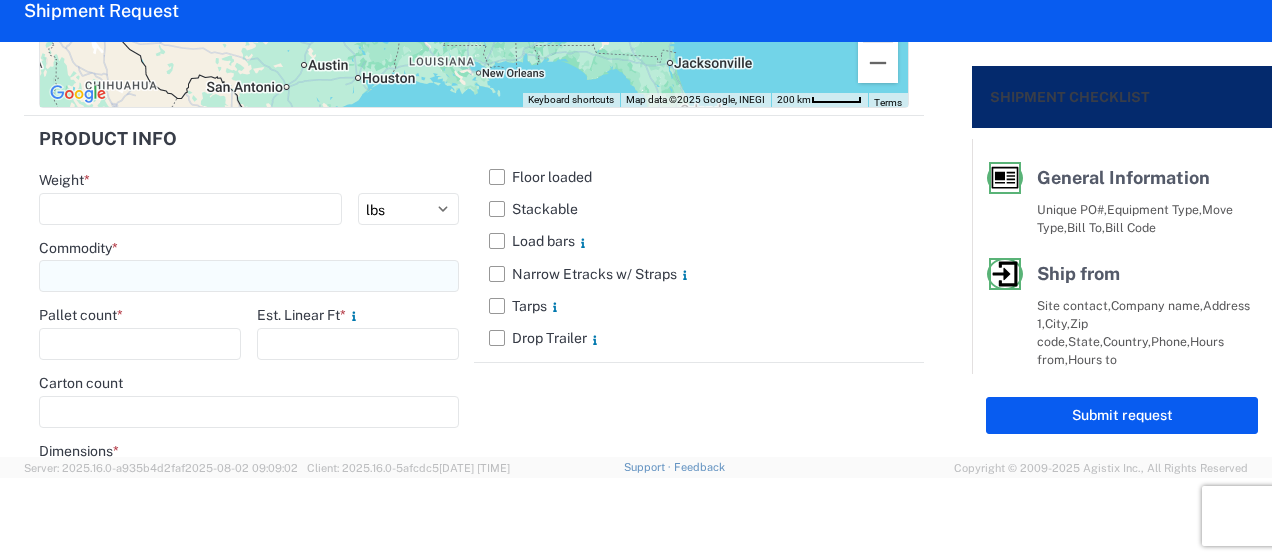 scroll, scrollTop: 2200, scrollLeft: 0, axis: vertical 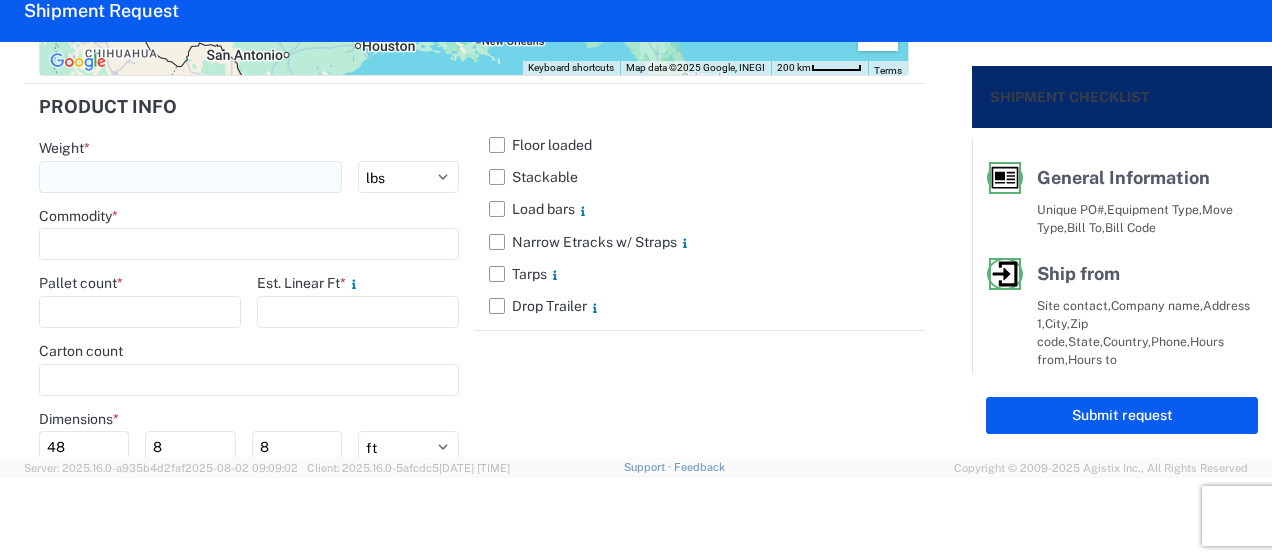 type on "WE TAKE OUR LUNCH BREAK@11-11:45 AM AND OUR CUT OFF TIME TO LOAD A TRUCK IS @ 2PM" 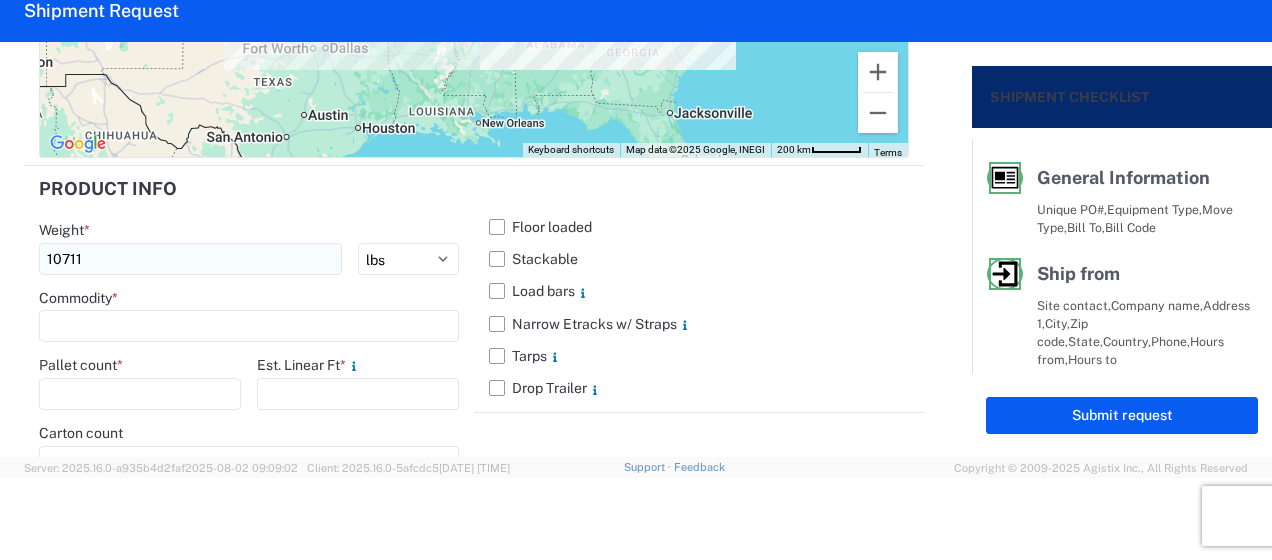 scroll, scrollTop: 2100, scrollLeft: 0, axis: vertical 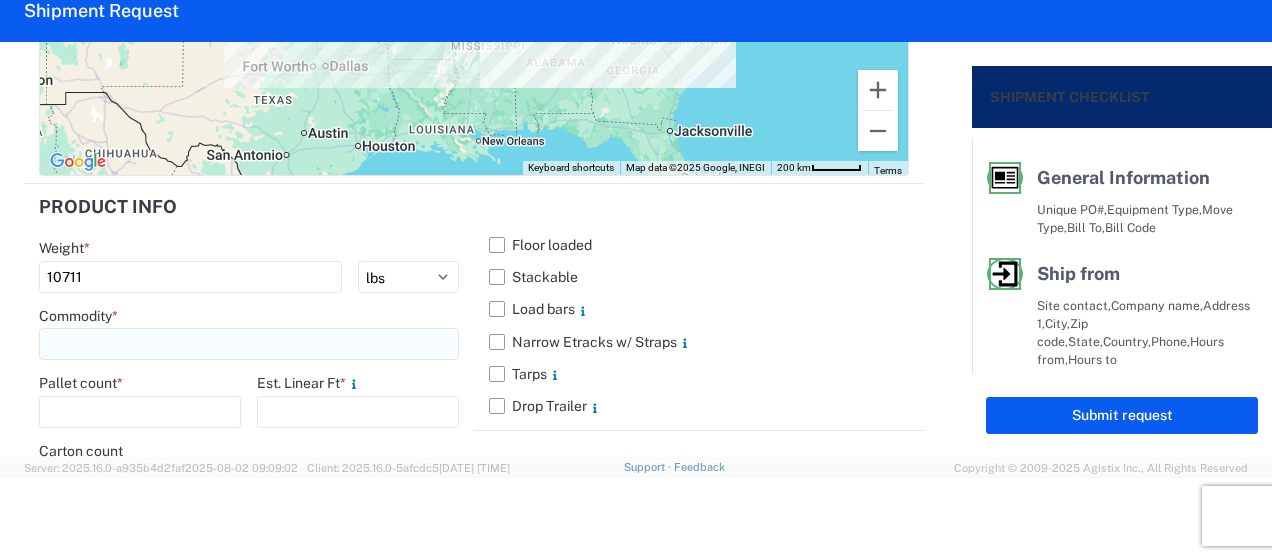 type on "10711" 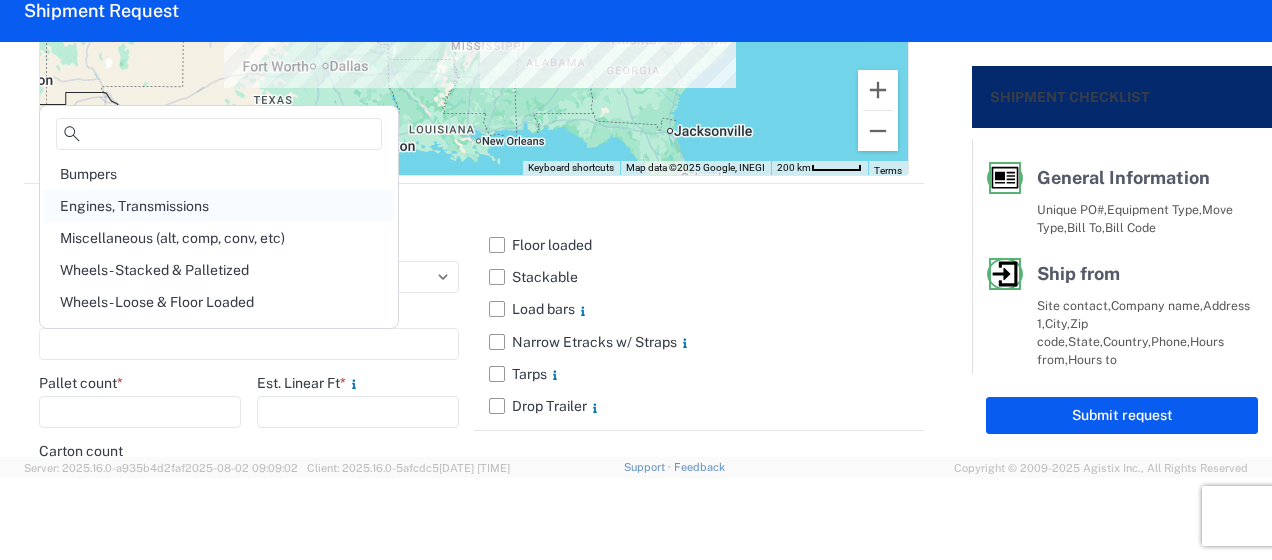 click on "Engines, Transmissions" 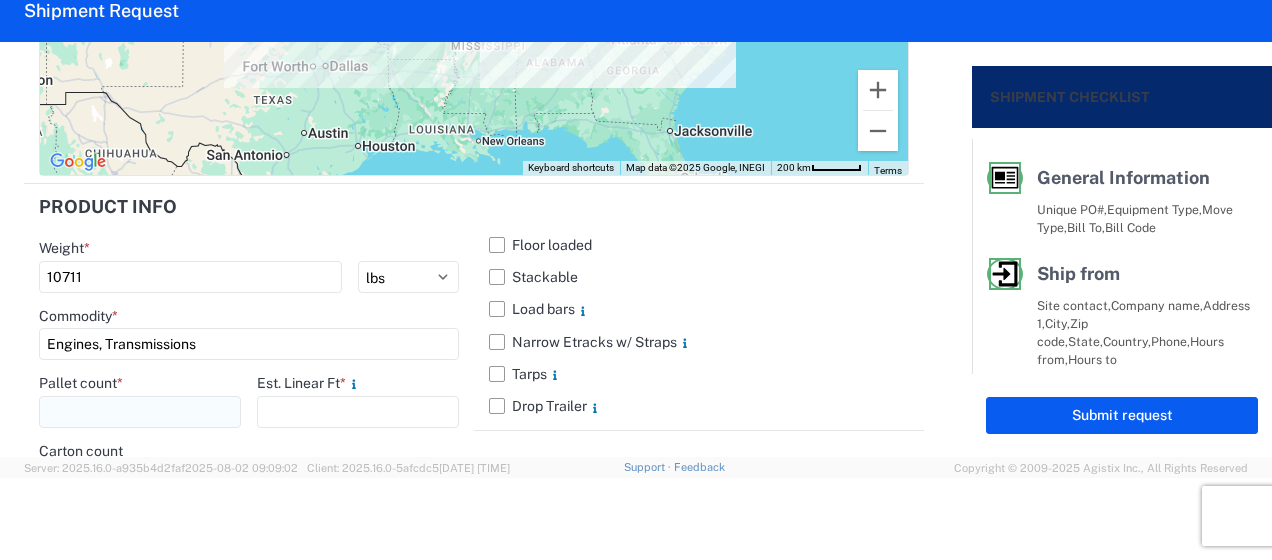 click 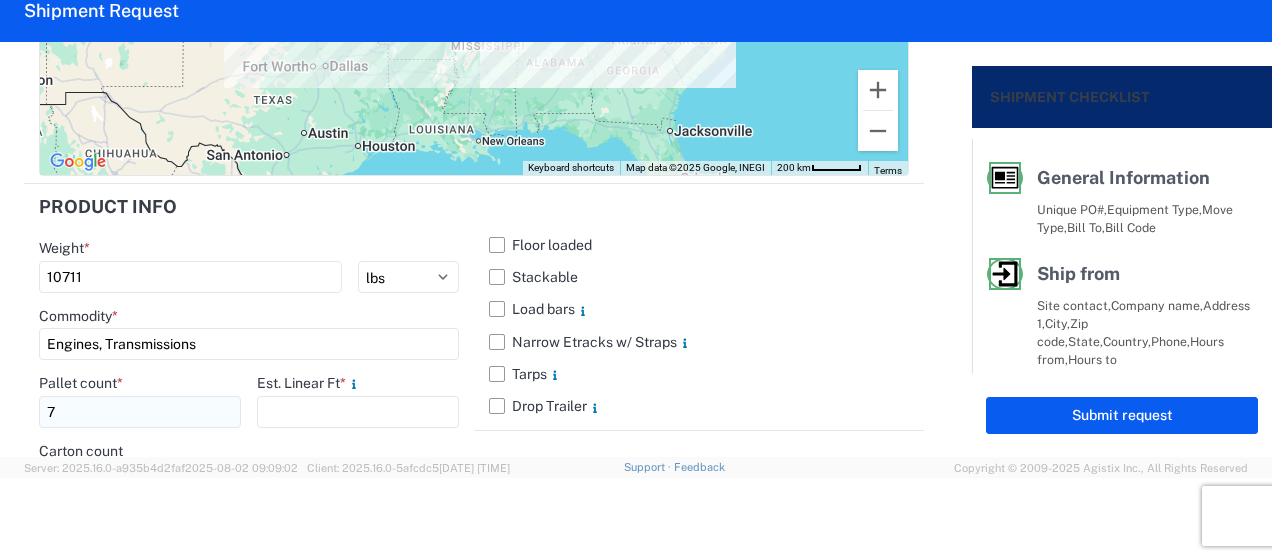 type on "7" 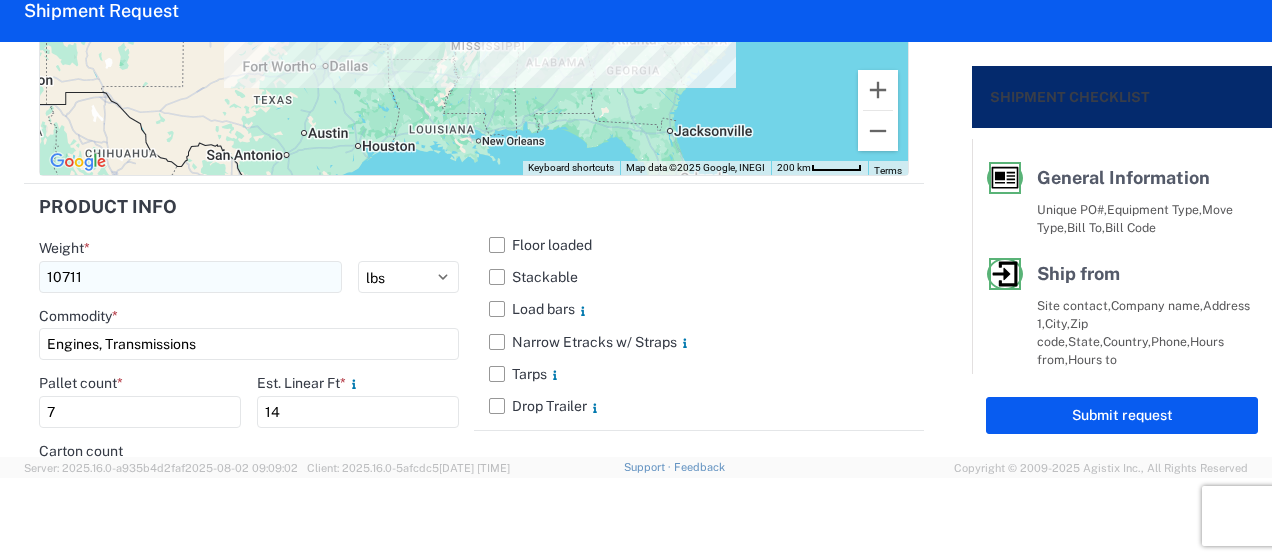 type on "14" 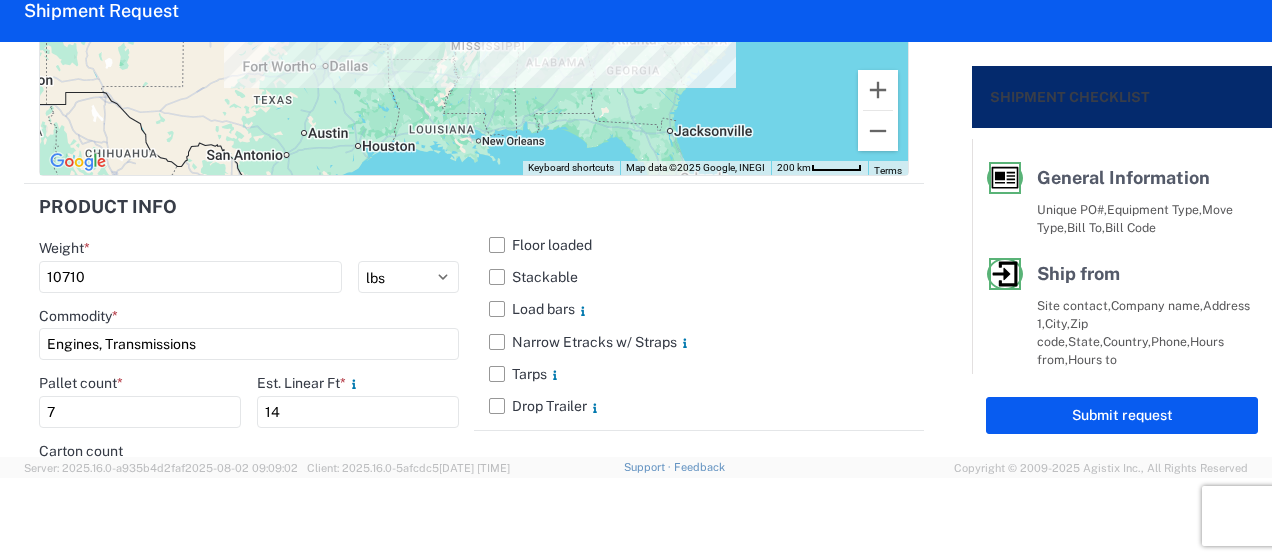 type on "10710" 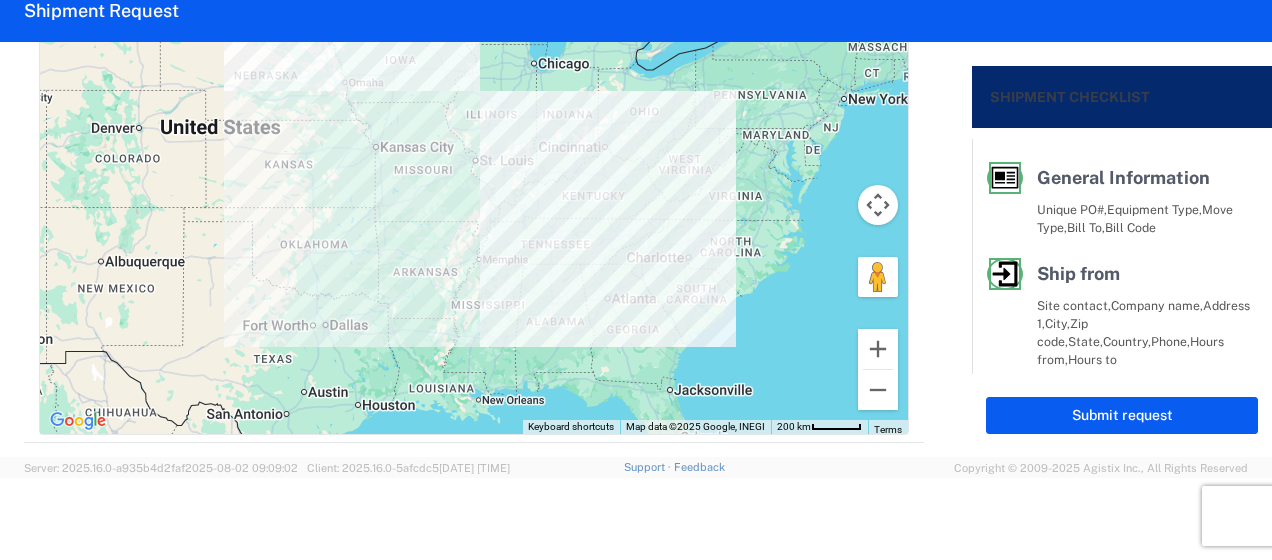 scroll, scrollTop: 1800, scrollLeft: 0, axis: vertical 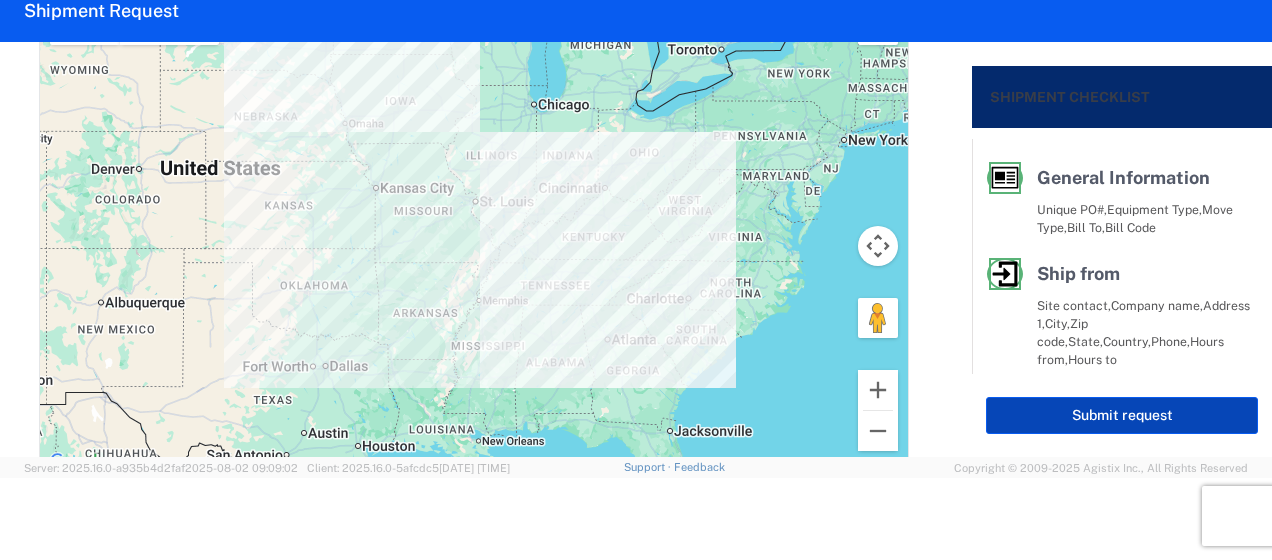 click on "Submit request" 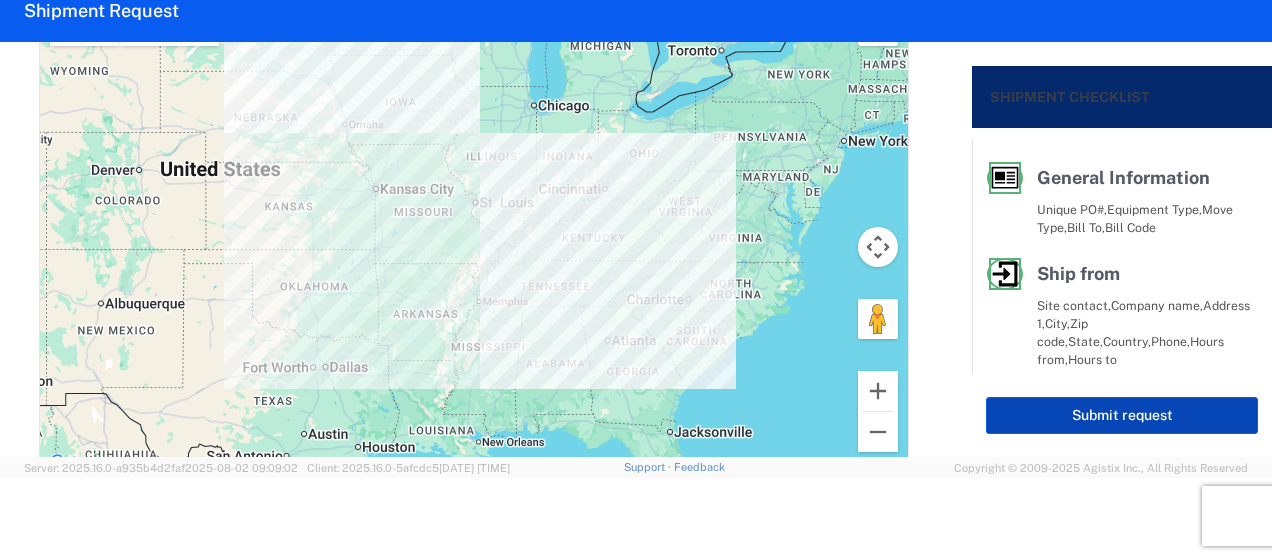 select on "US" 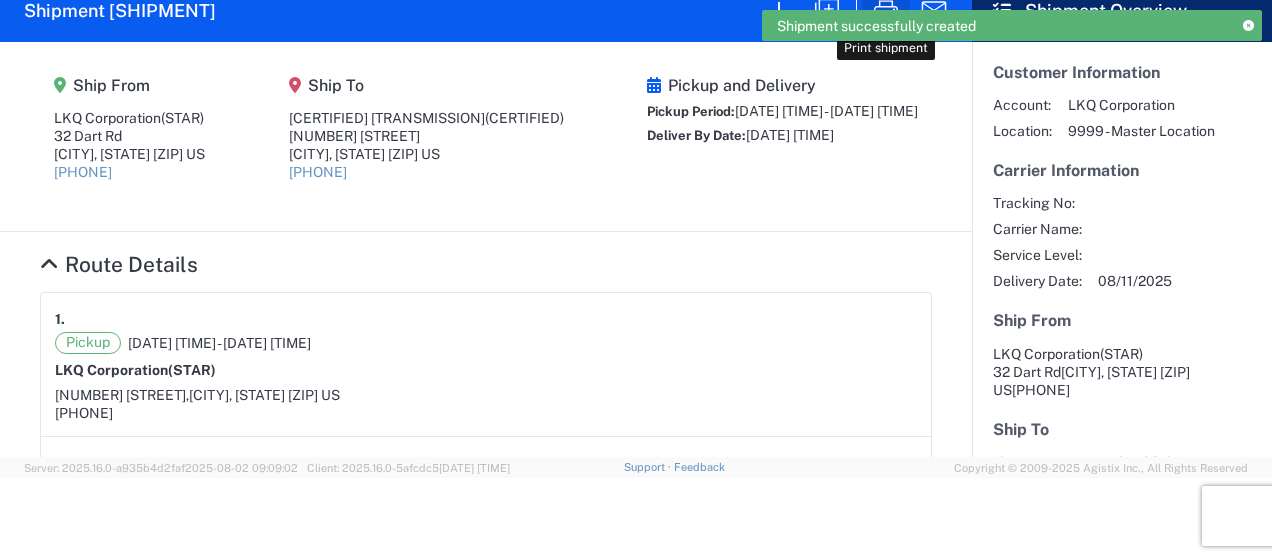 click 